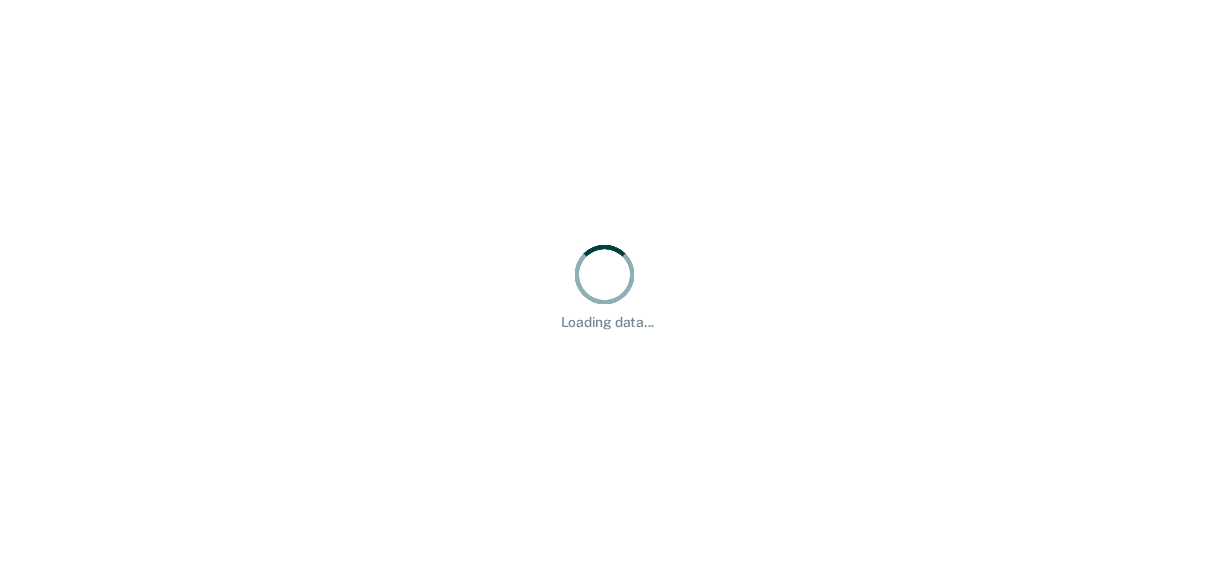 scroll, scrollTop: 0, scrollLeft: 0, axis: both 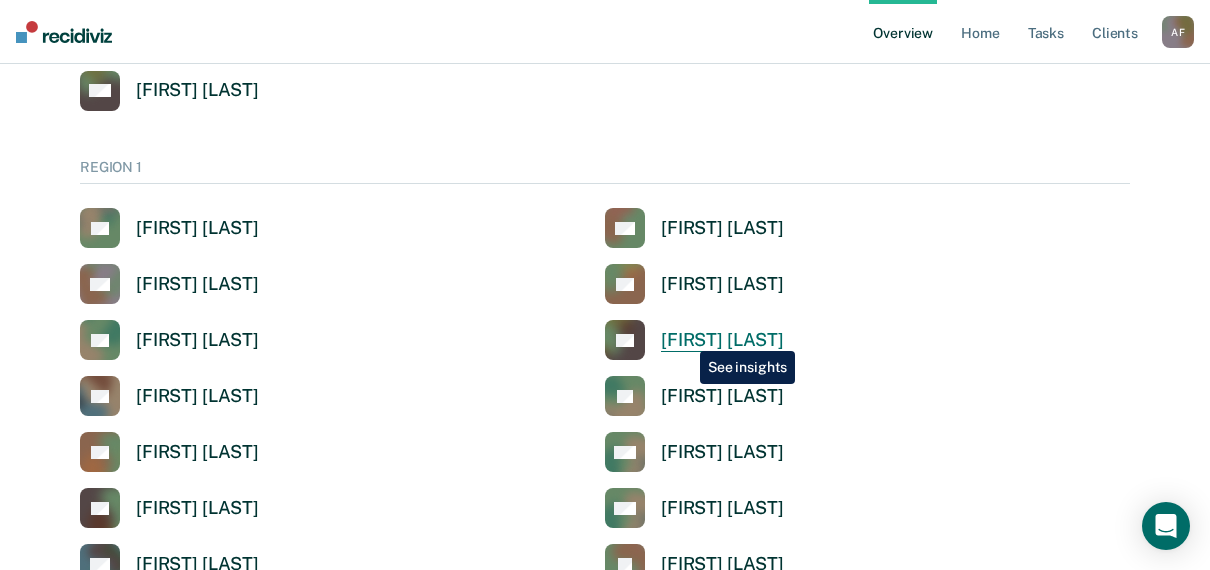 click on "[FIRST] [LAST]" at bounding box center (722, 340) 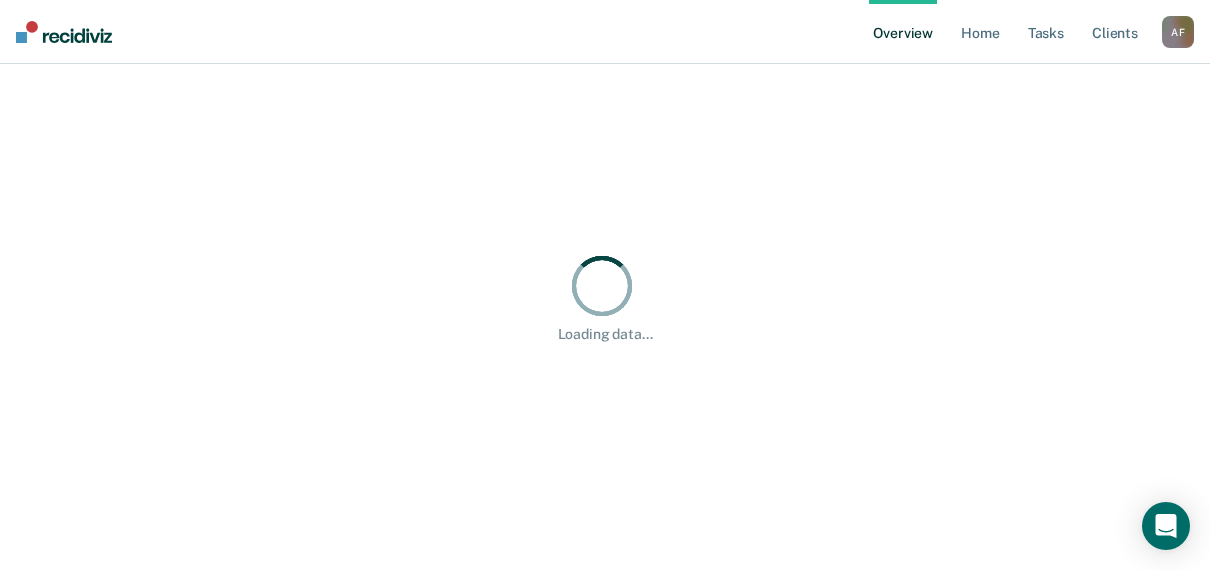 scroll, scrollTop: 0, scrollLeft: 0, axis: both 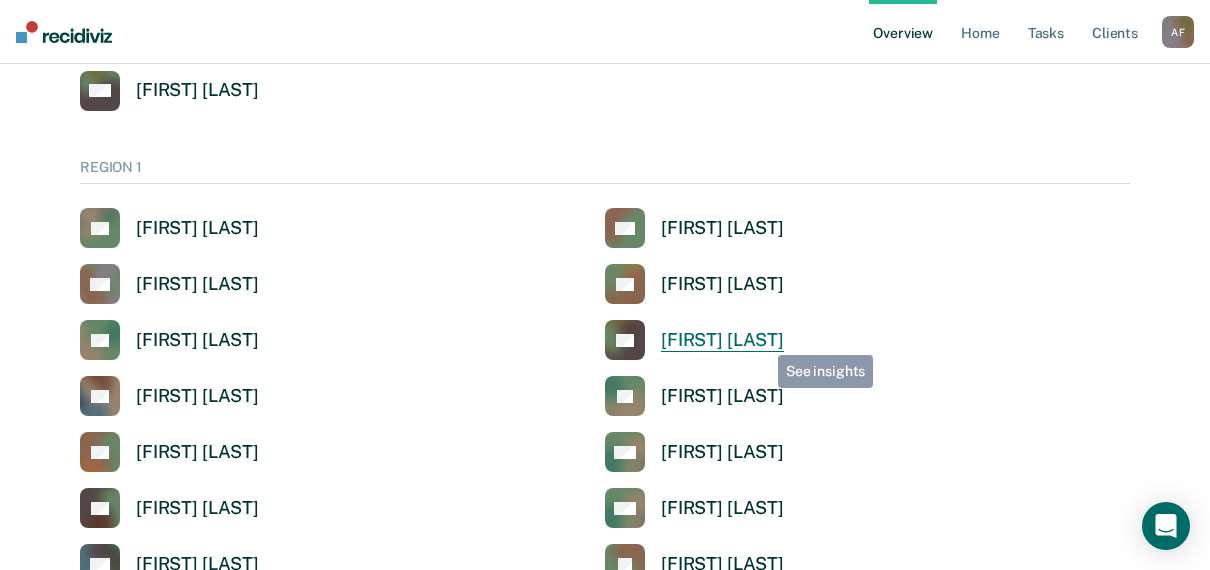 click on "[FIRST] [LAST]" at bounding box center (722, 340) 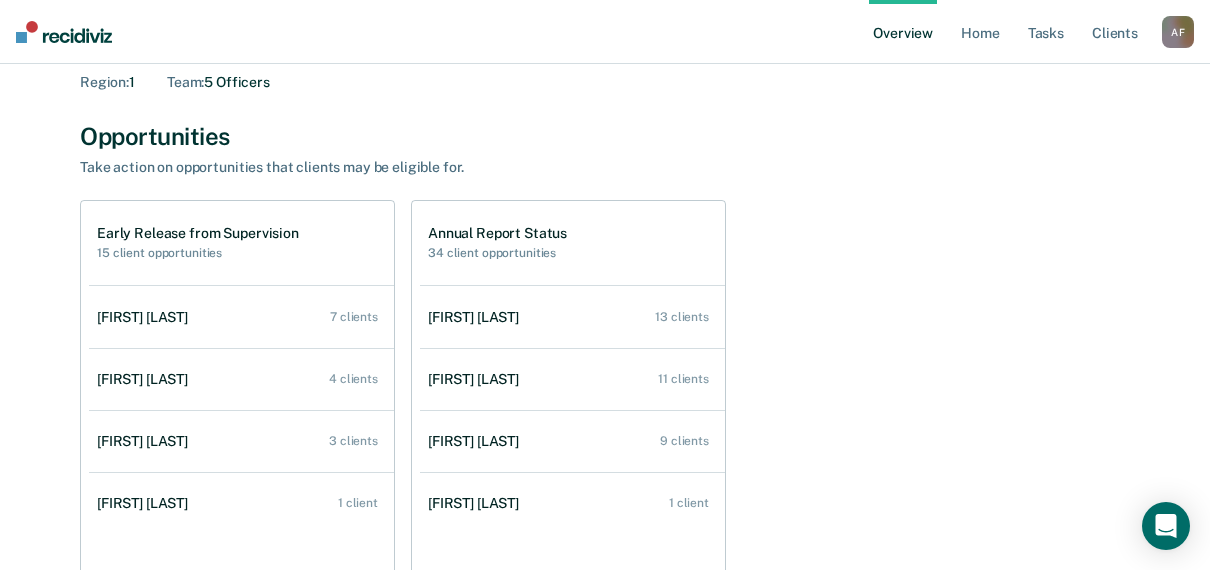 scroll, scrollTop: 200, scrollLeft: 0, axis: vertical 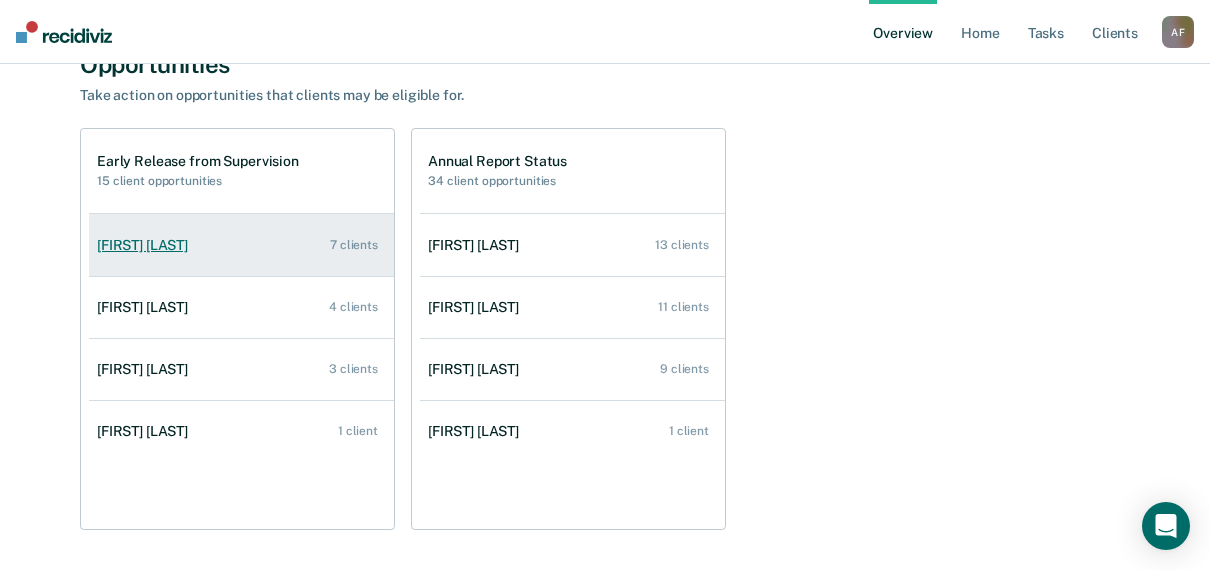 click on "[FIRST] [LAST]   7 clients" at bounding box center (241, 245) 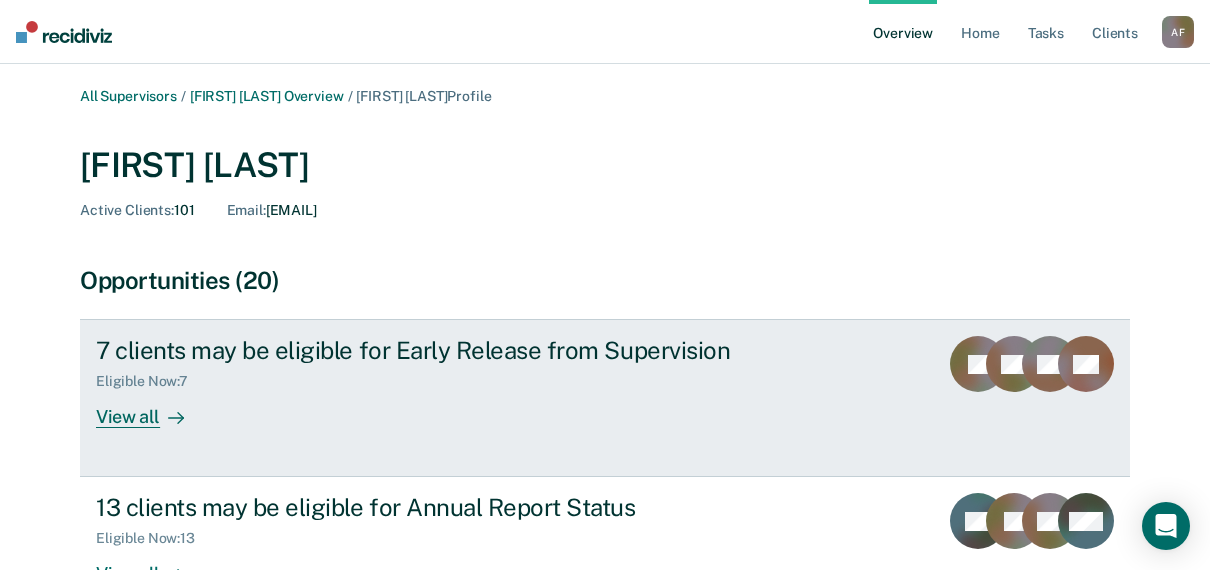 click on "Eligible Now :  7" at bounding box center (447, 377) 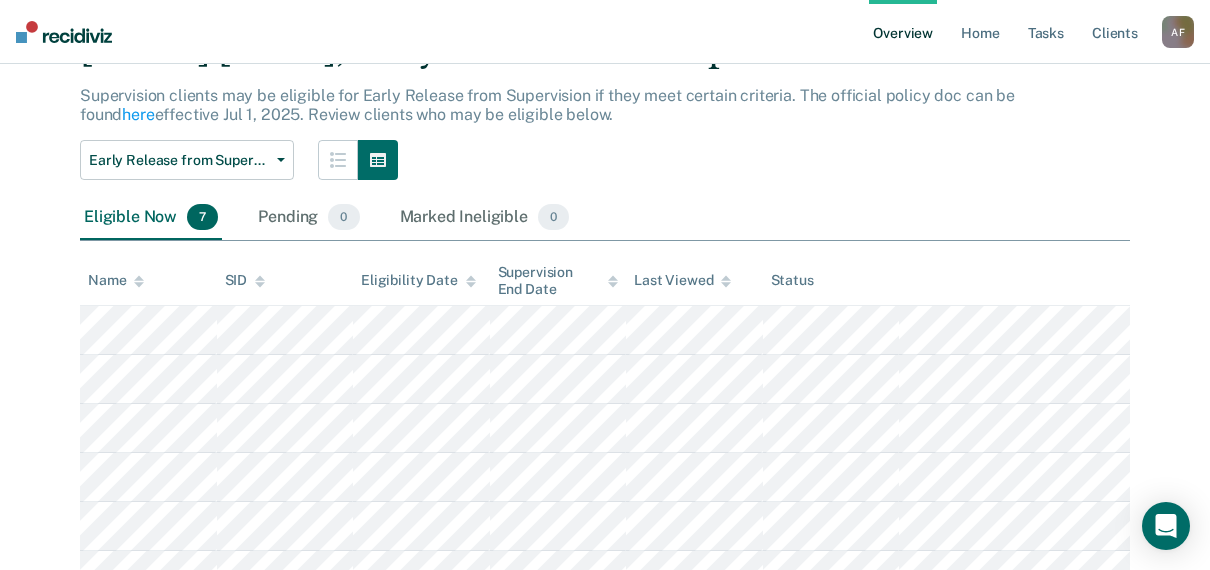 scroll, scrollTop: 0, scrollLeft: 0, axis: both 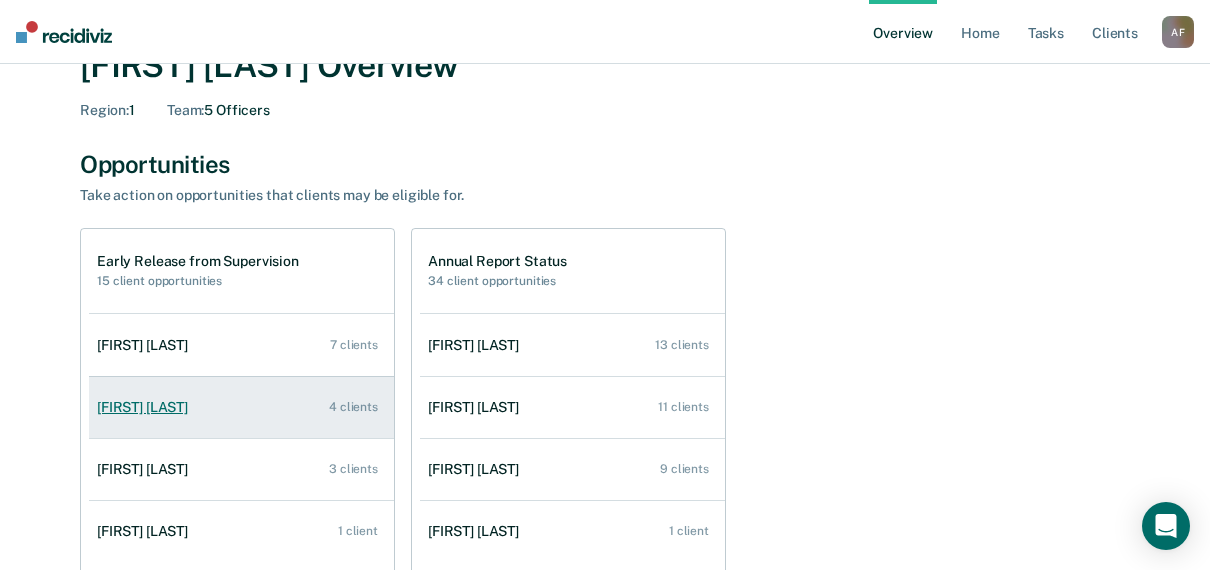 click on "[FIRST] [LAST]" at bounding box center (146, 407) 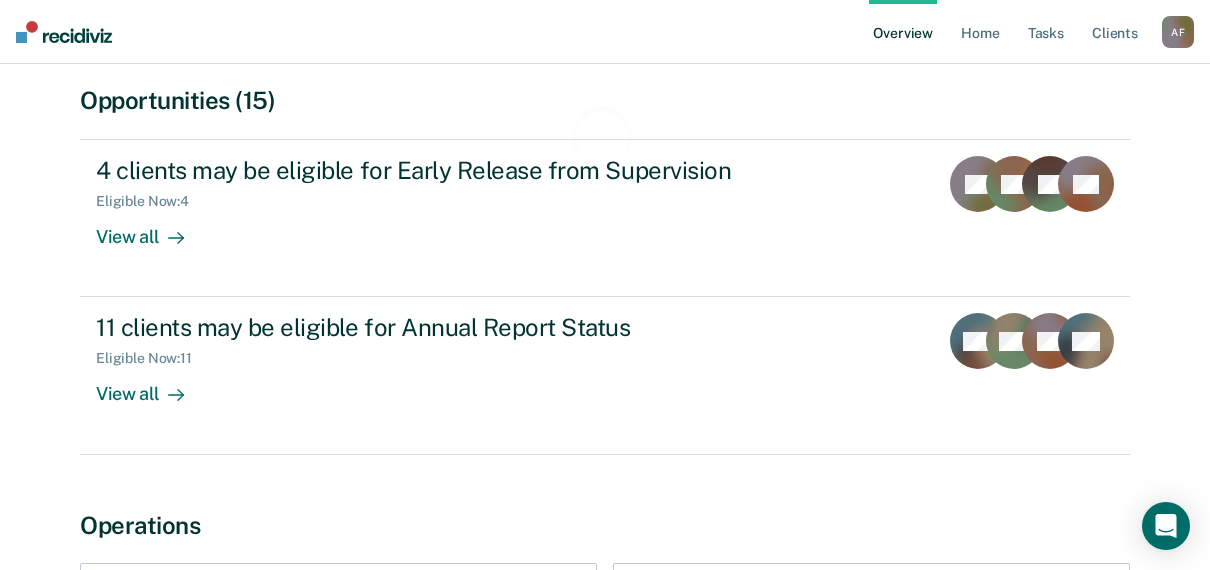 scroll, scrollTop: 200, scrollLeft: 0, axis: vertical 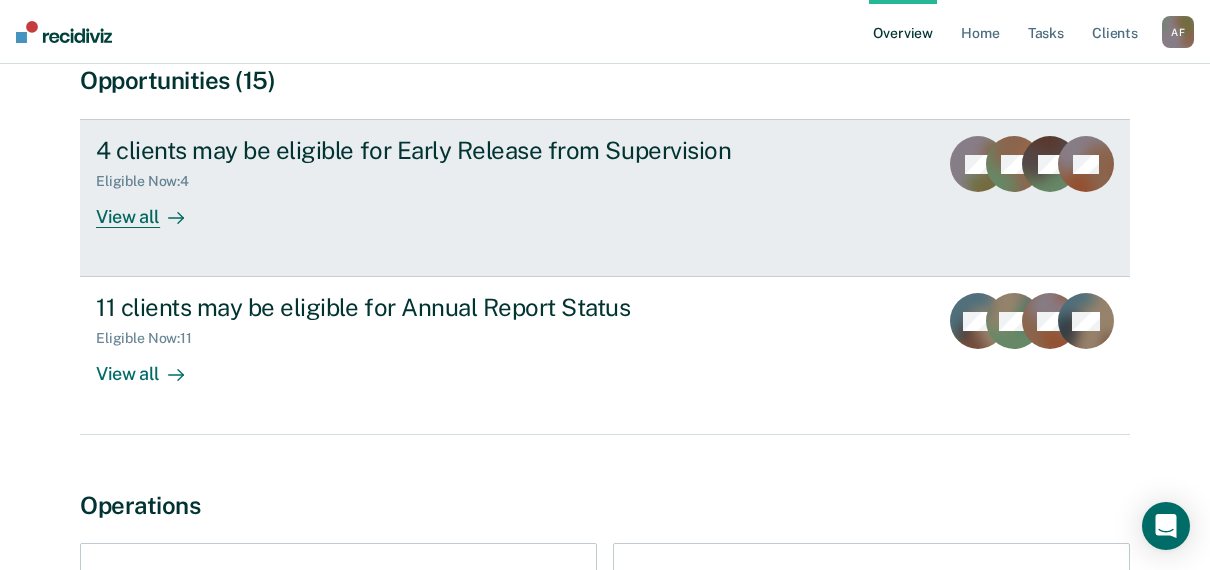 click on "4 clients may be eligible for Early Release from Supervision Eligible Now :  4 View all" at bounding box center (471, 182) 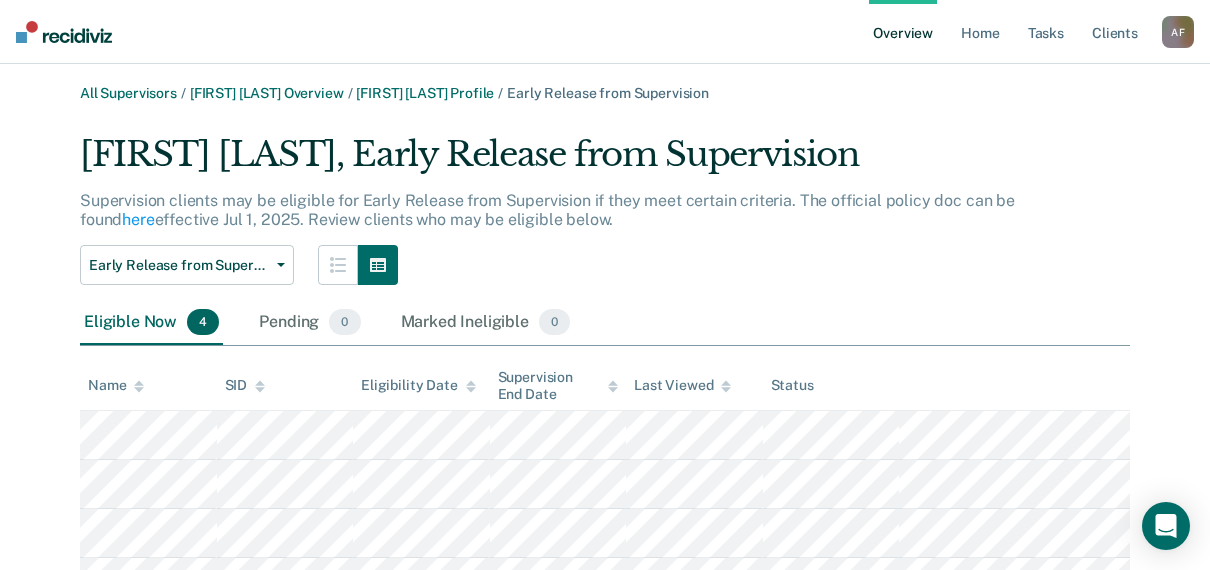 scroll, scrollTop: 0, scrollLeft: 0, axis: both 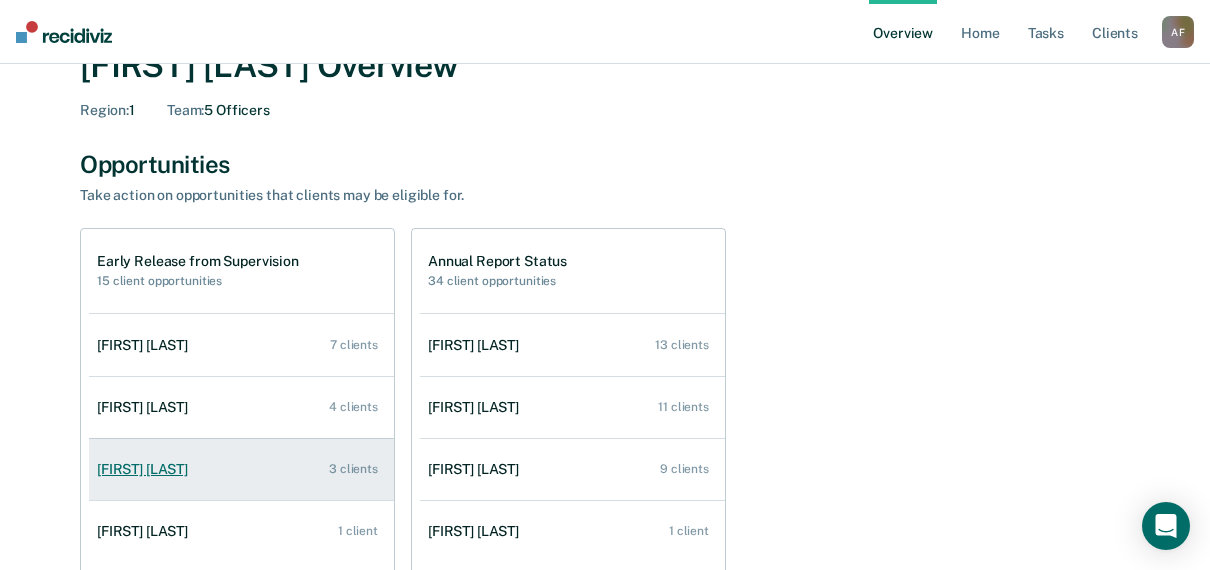 click on "[FIRST] [LAST]" at bounding box center (146, 469) 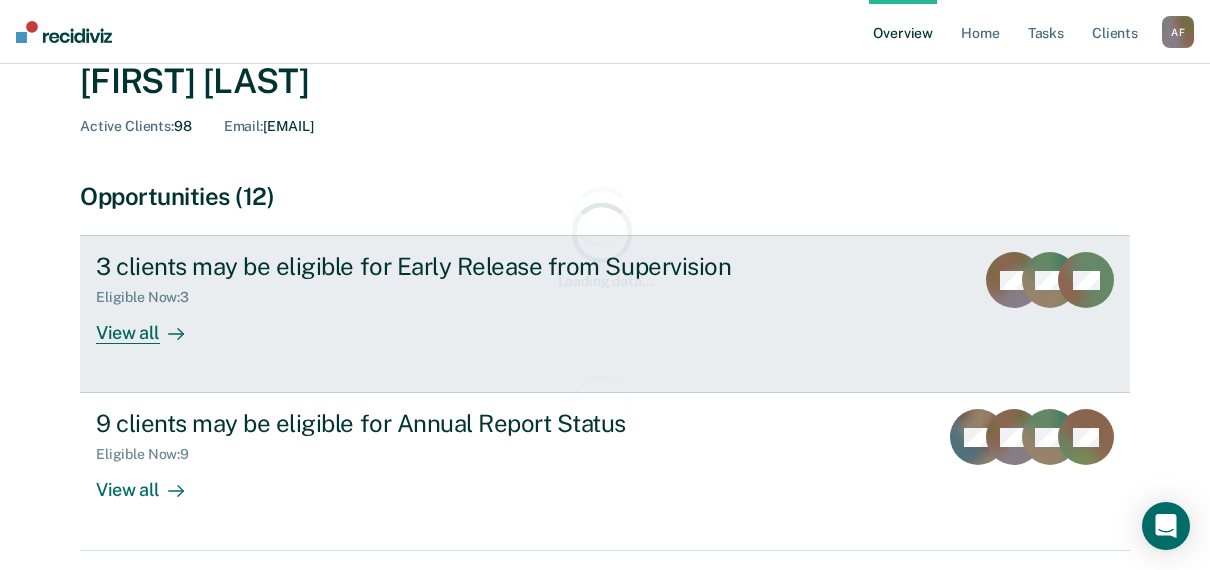 scroll, scrollTop: 200, scrollLeft: 0, axis: vertical 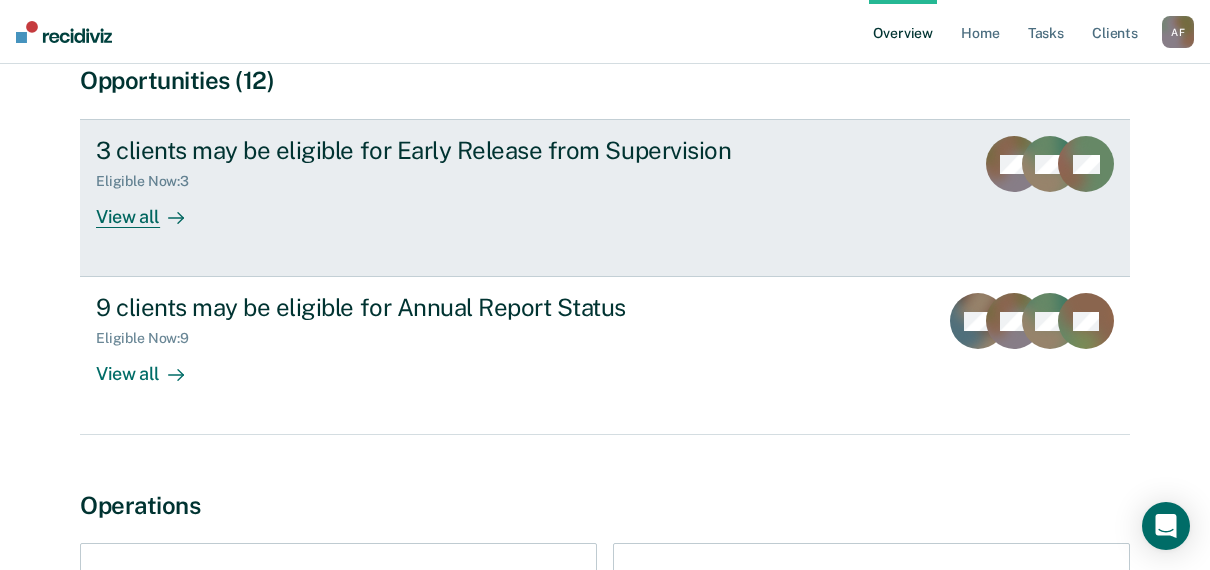 click on "3 clients may be eligible for Early Release from Supervision Eligible Now :  3 View all" at bounding box center [471, 182] 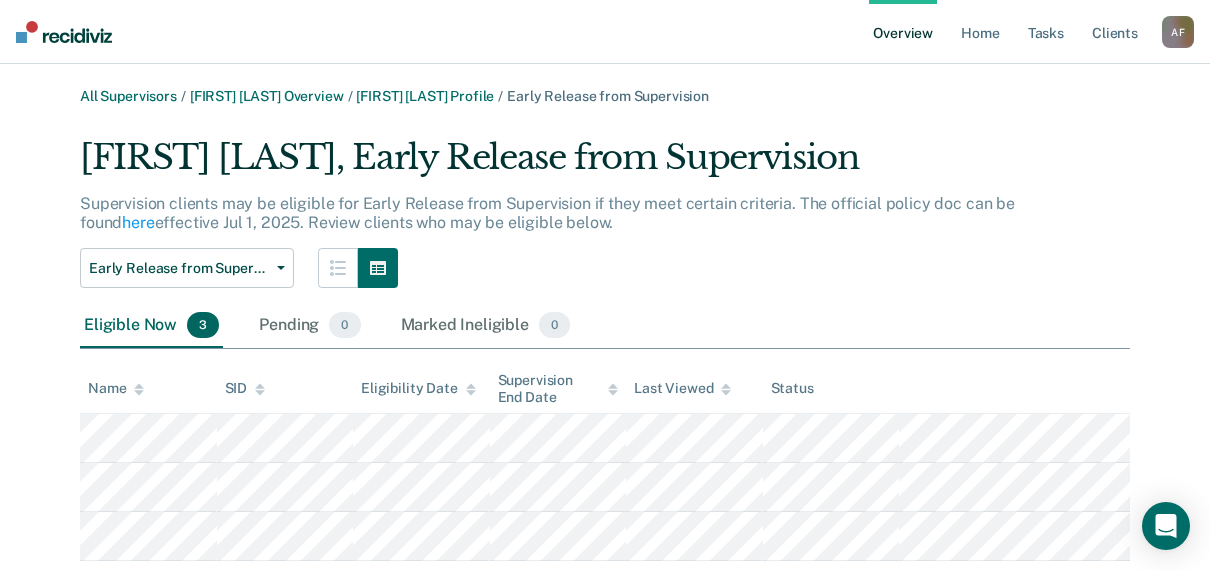 scroll, scrollTop: 54, scrollLeft: 0, axis: vertical 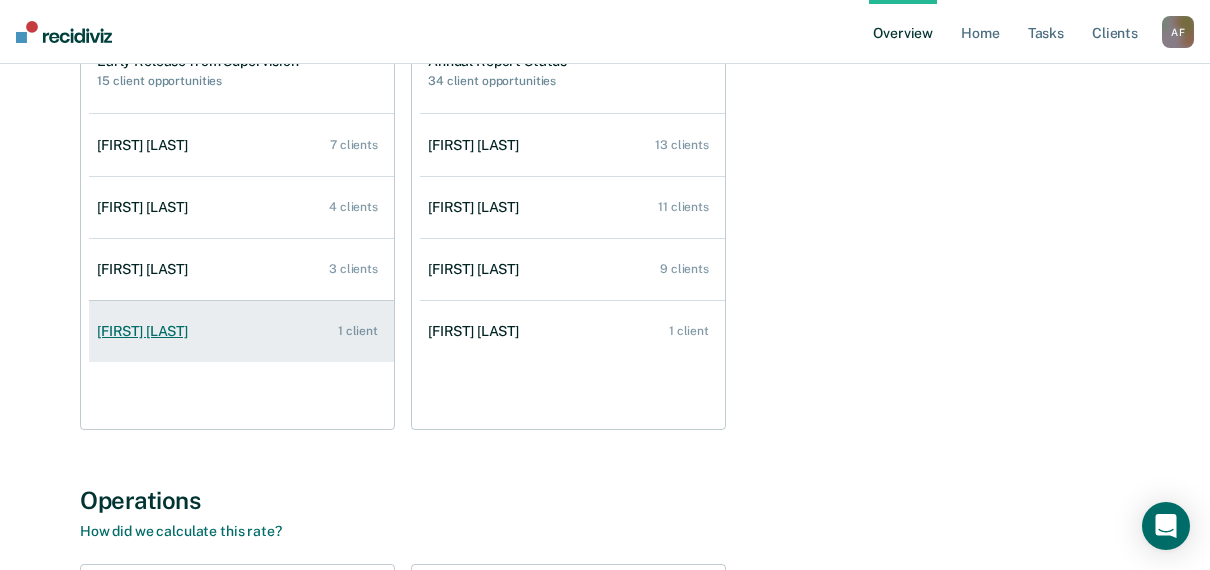 click on "[FIRST] [LAST]" at bounding box center (146, 331) 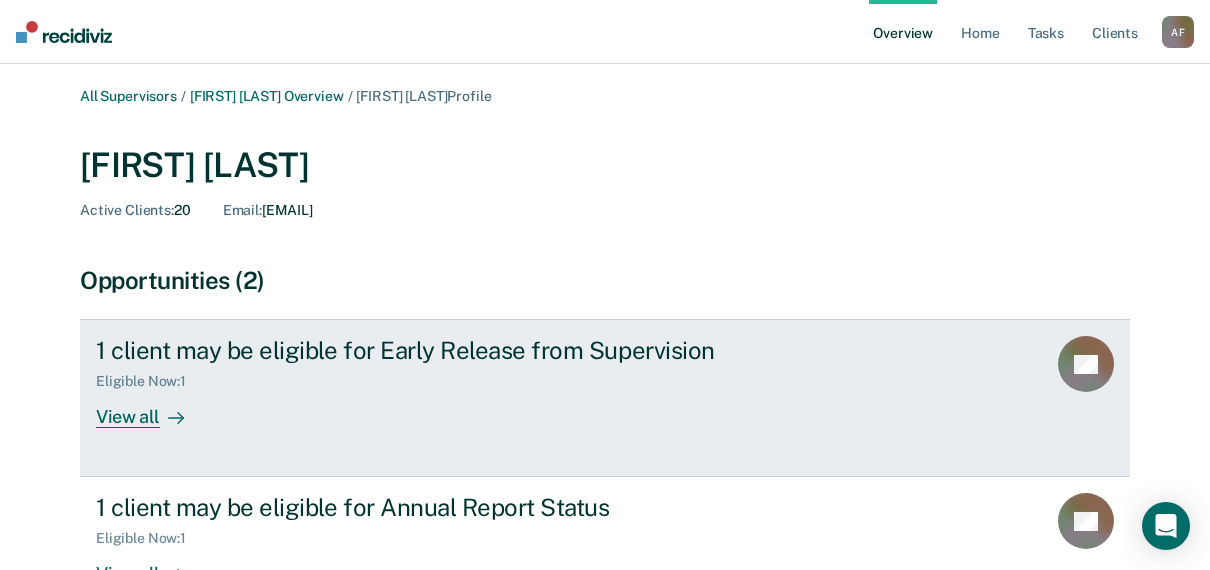 click on "1 client may be eligible for Early Release from Supervision Eligible Now :  1 View all   DL" at bounding box center [605, 398] 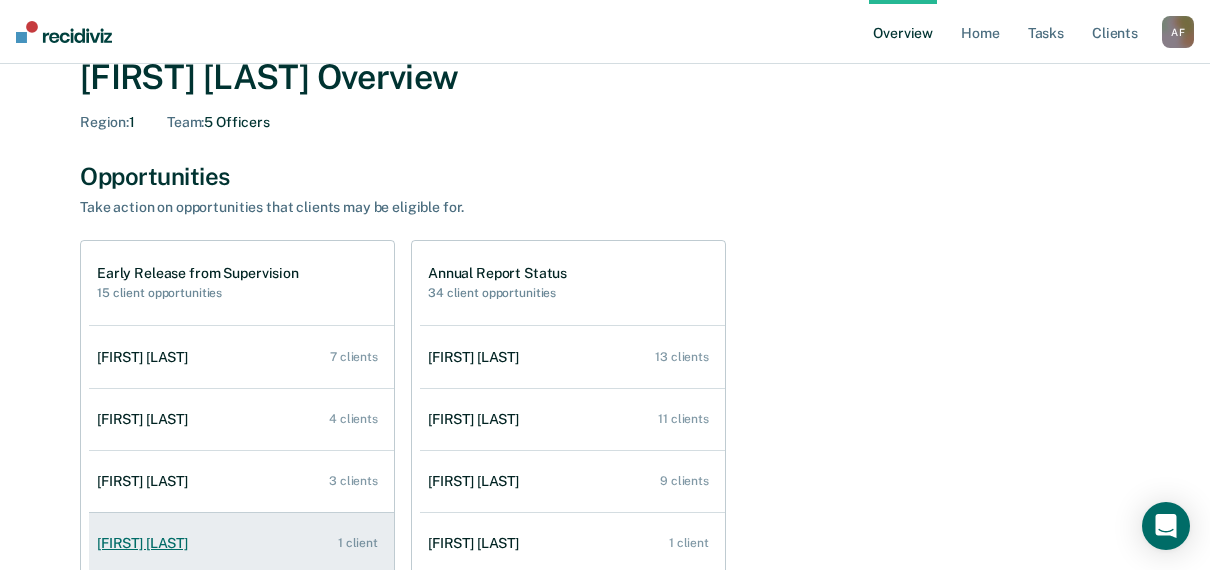 scroll, scrollTop: 0, scrollLeft: 0, axis: both 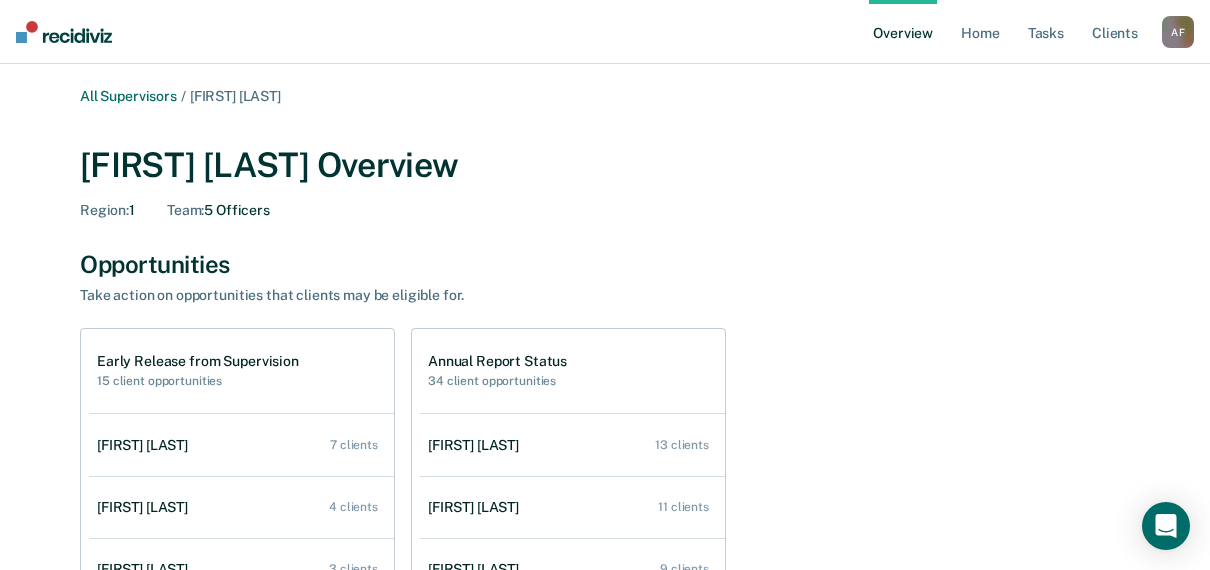 click on "Early Release from Supervision" at bounding box center (198, 361) 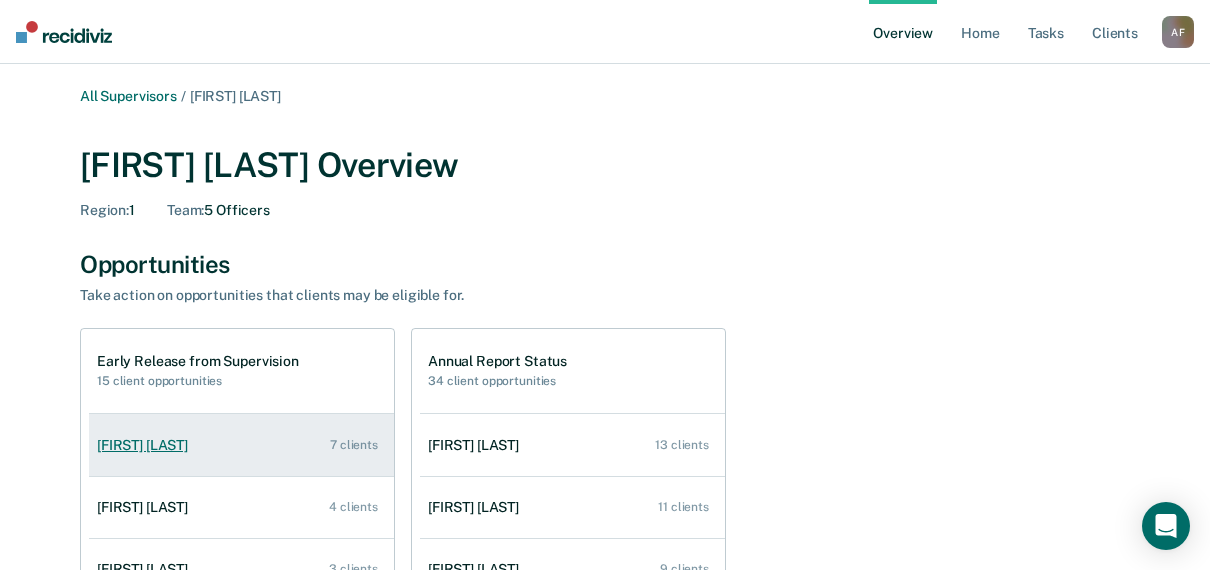 click on "[FIRST] [LAST]   7 clients" at bounding box center [241, 445] 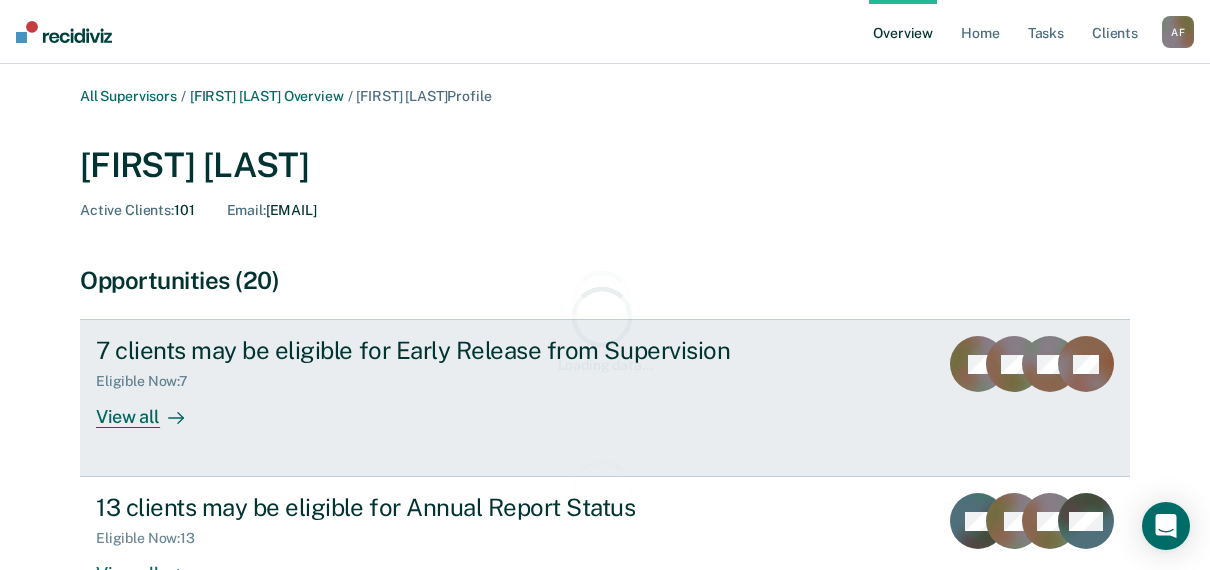 scroll, scrollTop: 200, scrollLeft: 0, axis: vertical 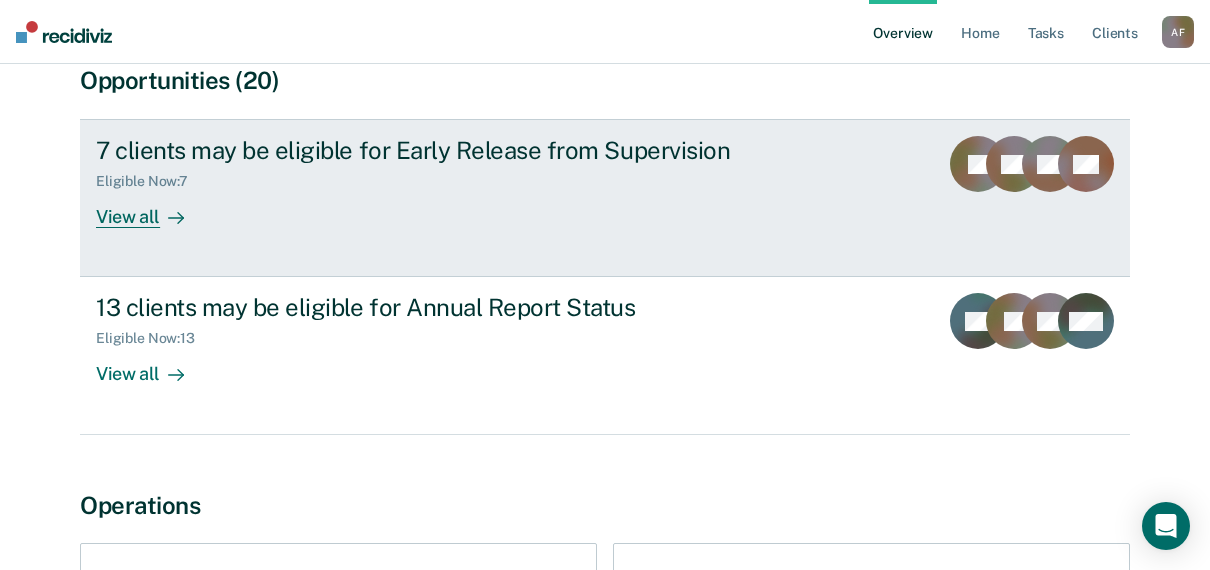 click on "View all" at bounding box center [152, 209] 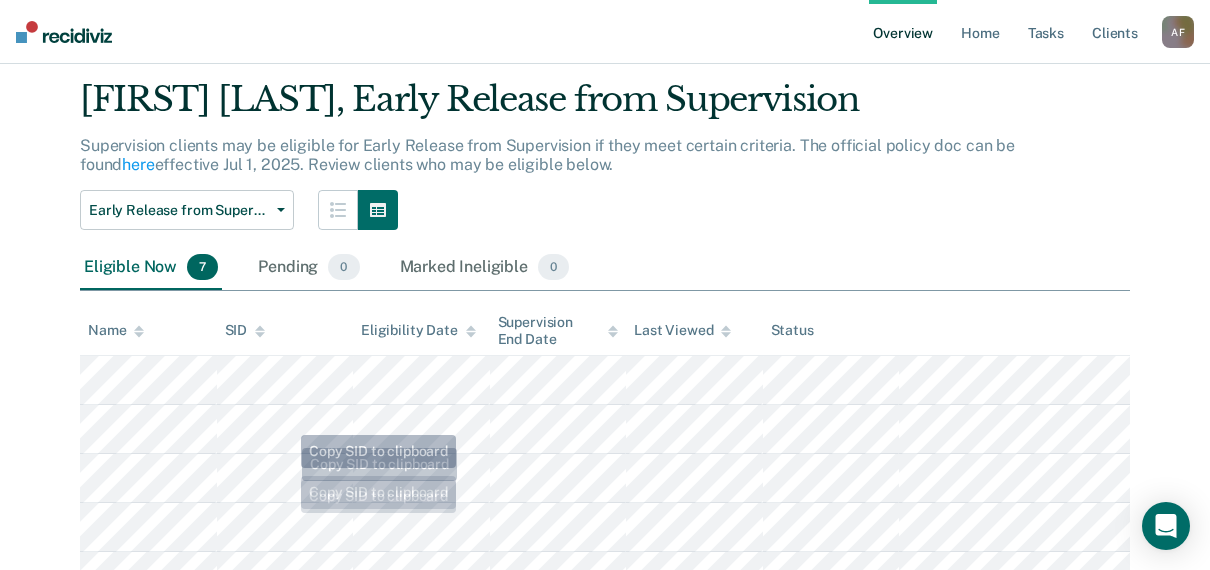 scroll, scrollTop: 0, scrollLeft: 0, axis: both 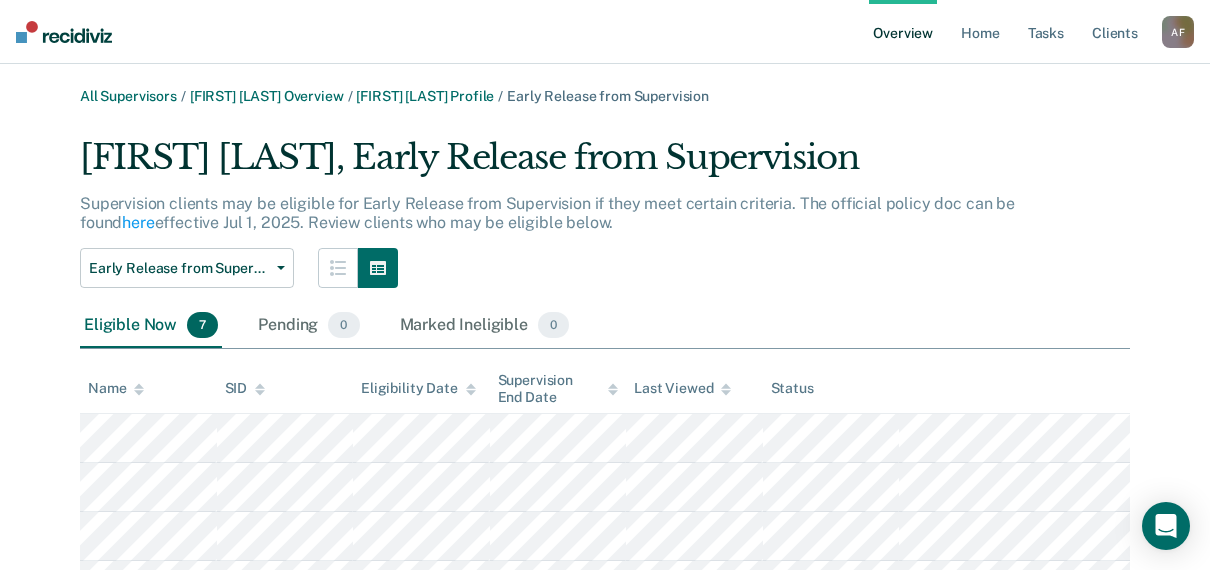 click on "[FIRST] [LAST], Early Release from Supervision   Supervision clients may be eligible for Early Release from Supervision if they meet certain criteria. The official policy doc can be found  here  effective Jul 1, 2025. Review clients who may be eligible below. Early Release from Supervision Annual Report Status Early Release from Supervision Eligible Now 7 Pending 0 Marked Ineligible 0
To pick up a draggable item, press the space bar.
While dragging, use the arrow keys to move the item.
Press space again to drop the item in its new position, or press escape to cancel.
Name SID Eligibility Date Supervision End Date Last Viewed Status" at bounding box center (605, 447) 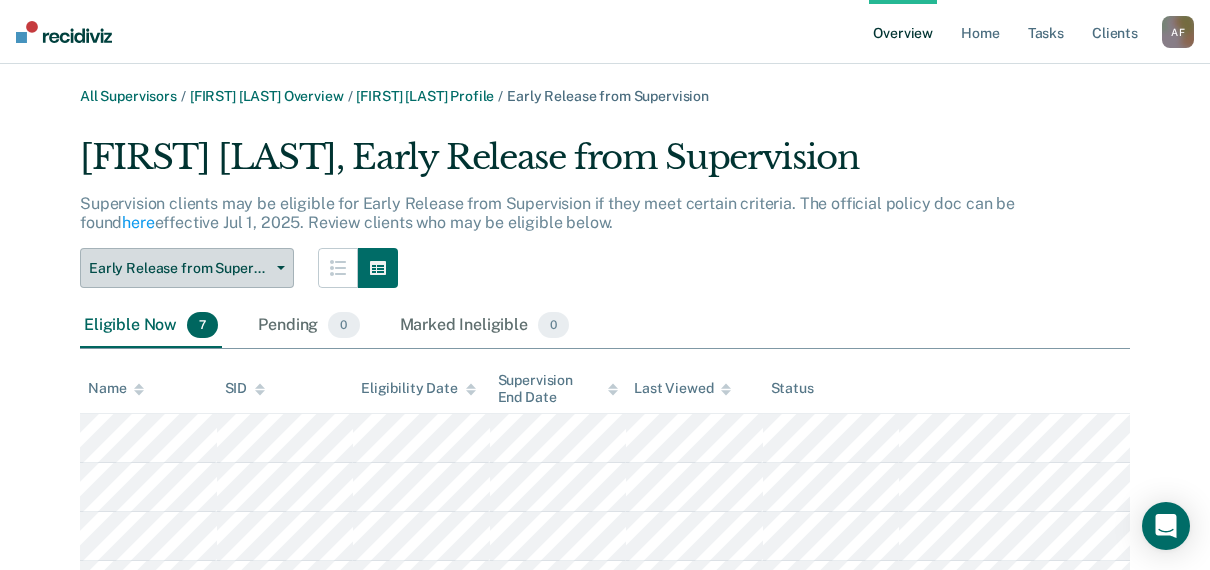 click on "Early Release from Supervision" at bounding box center (187, 268) 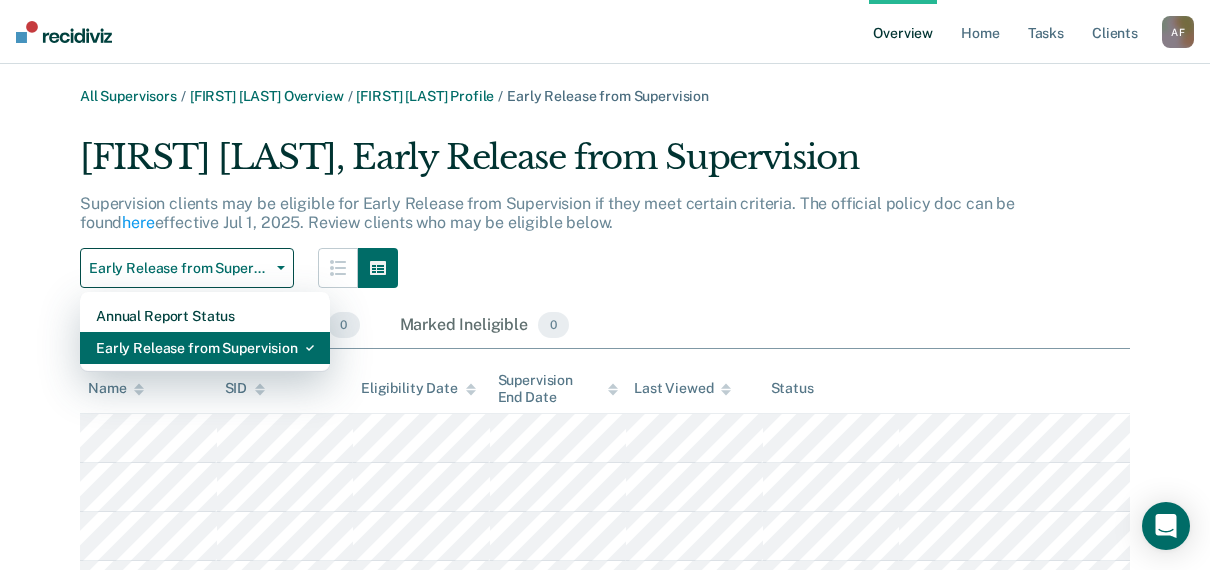 click on "Early Release from Supervision" at bounding box center (205, 348) 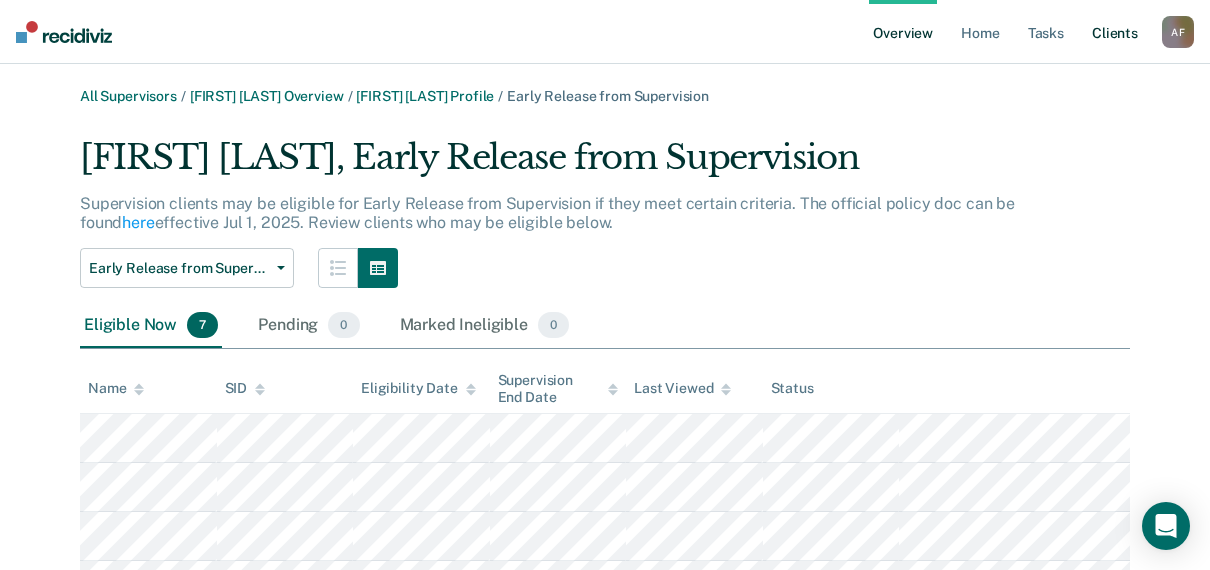 click on "Client s" at bounding box center (1115, 32) 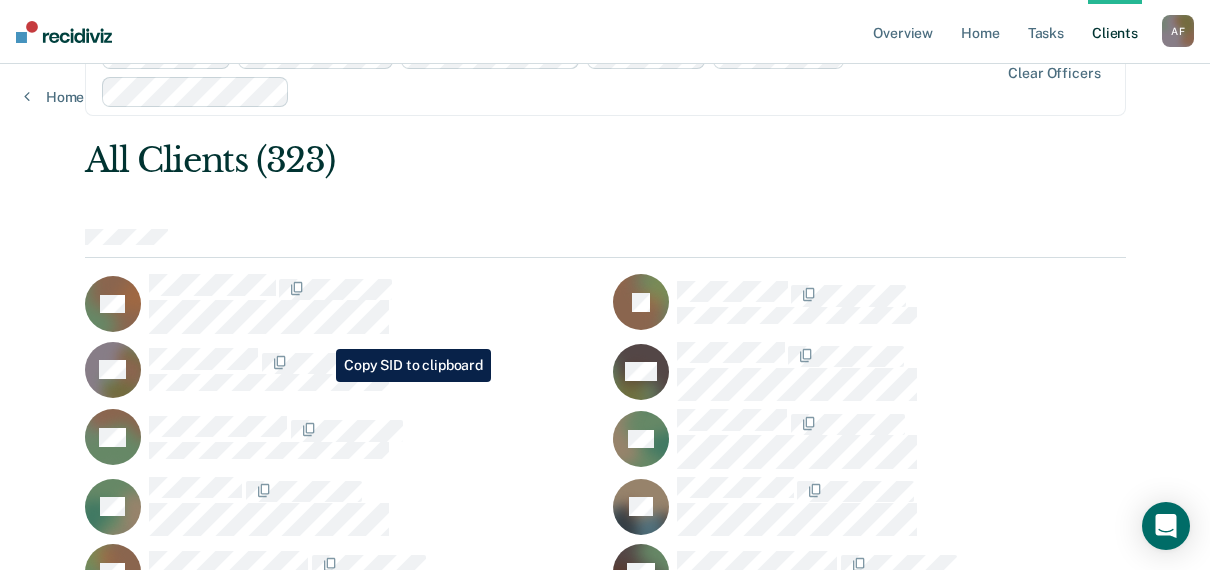 scroll, scrollTop: 0, scrollLeft: 0, axis: both 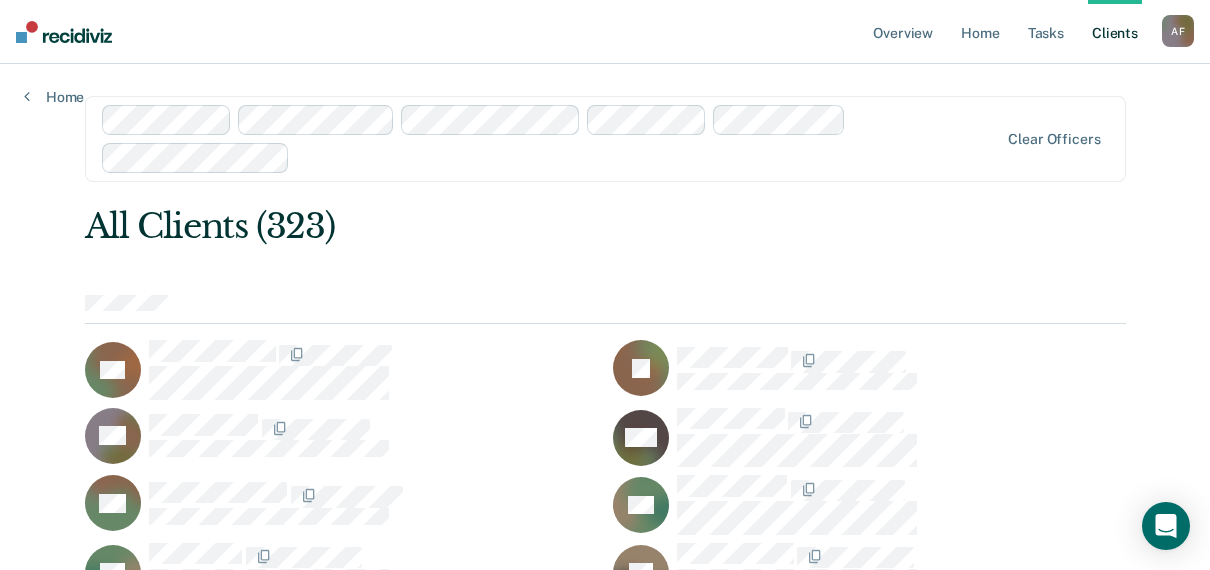 click at bounding box center [648, 157] 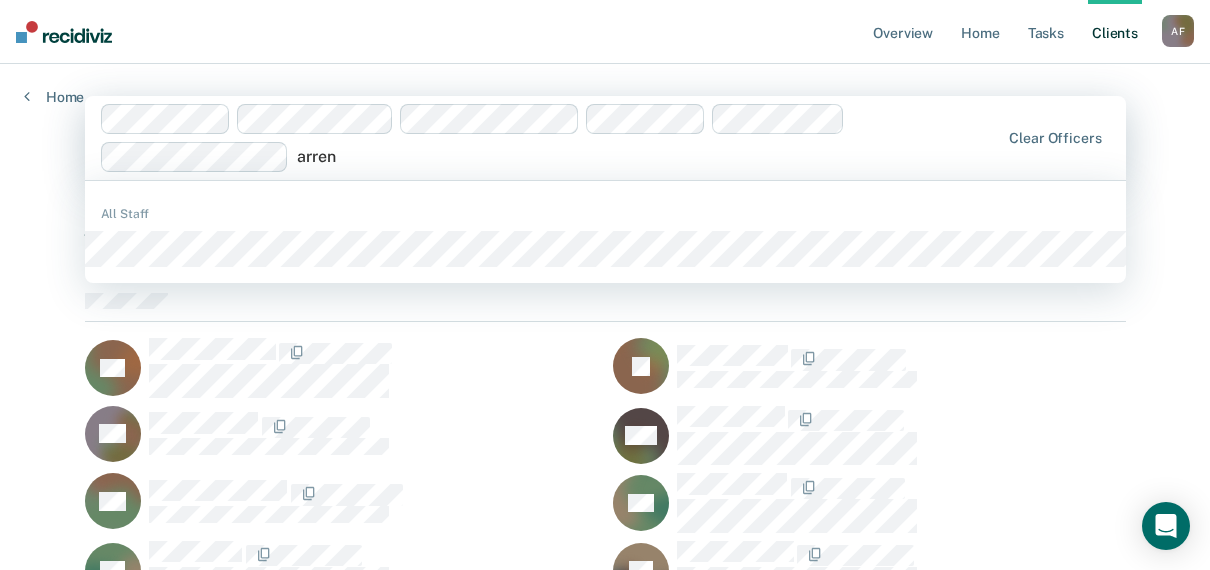 type on "arrend" 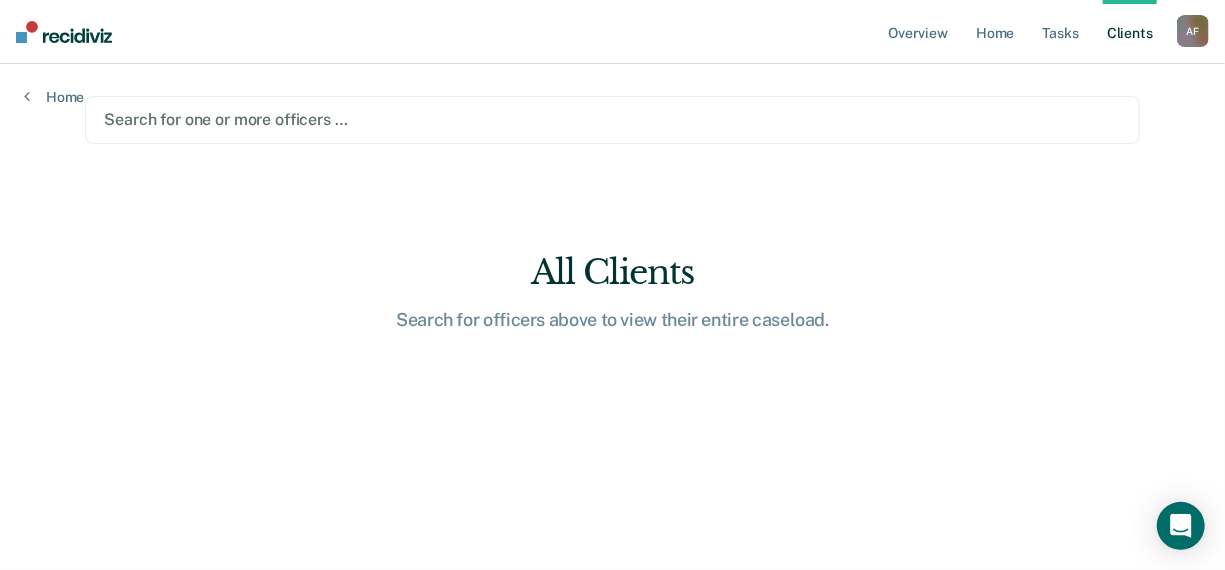 click at bounding box center [612, 119] 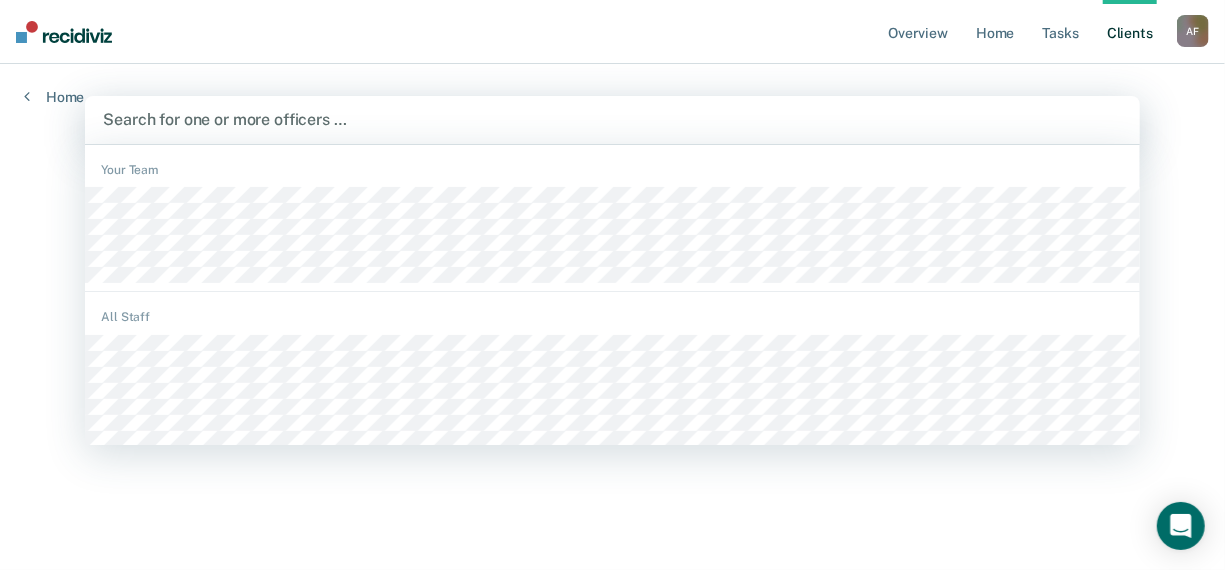 click at bounding box center (612, 119) 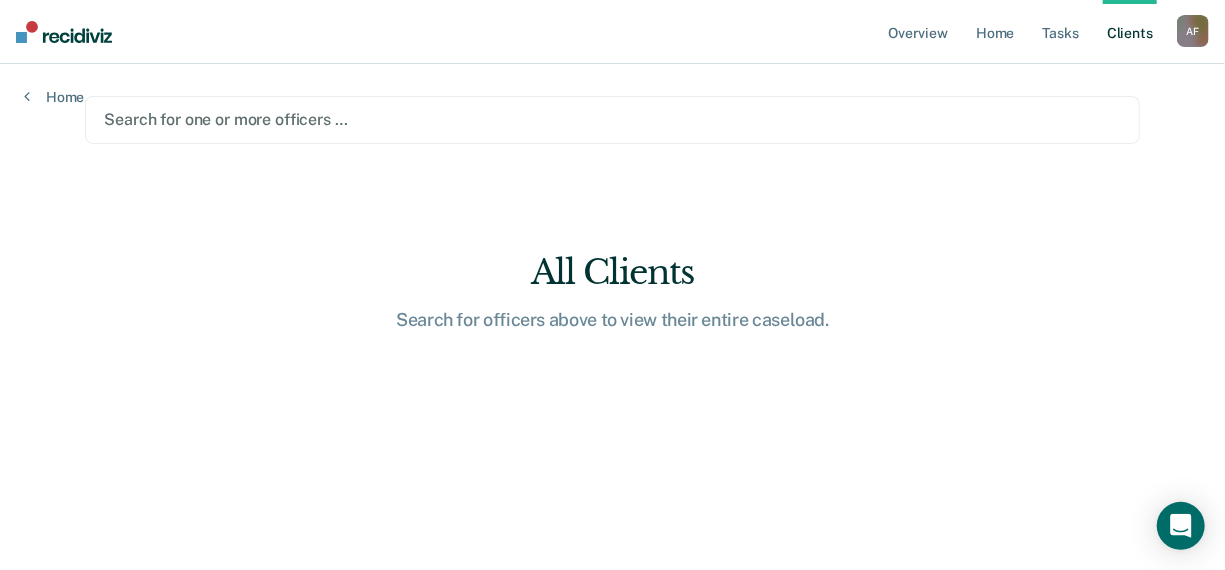 click on "Search for one or more officers …" at bounding box center [612, 120] 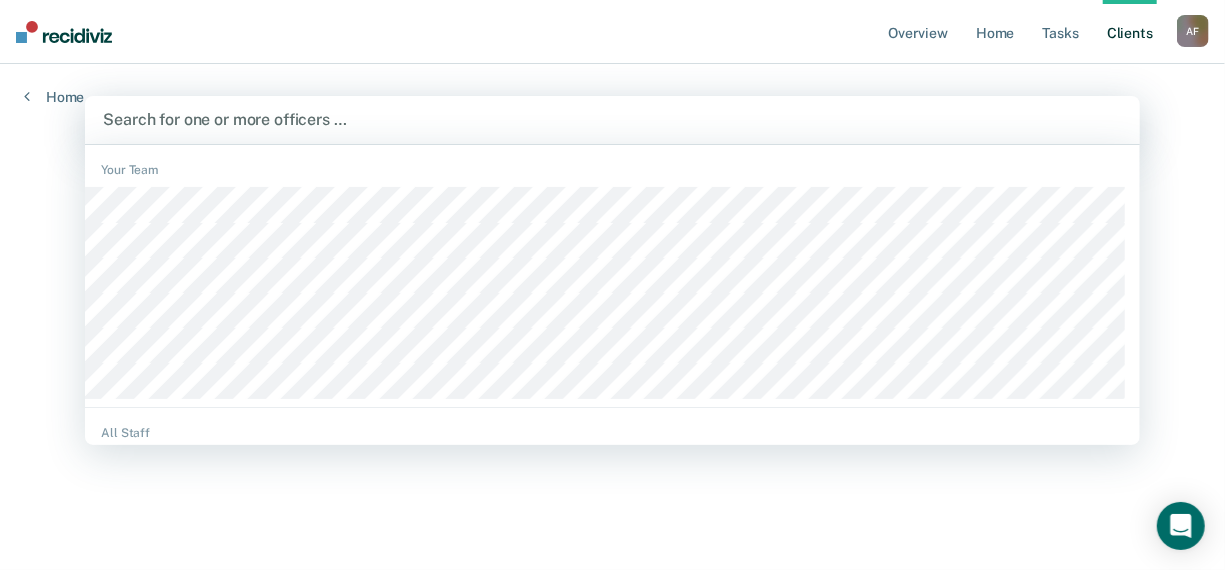 click at bounding box center (612, 119) 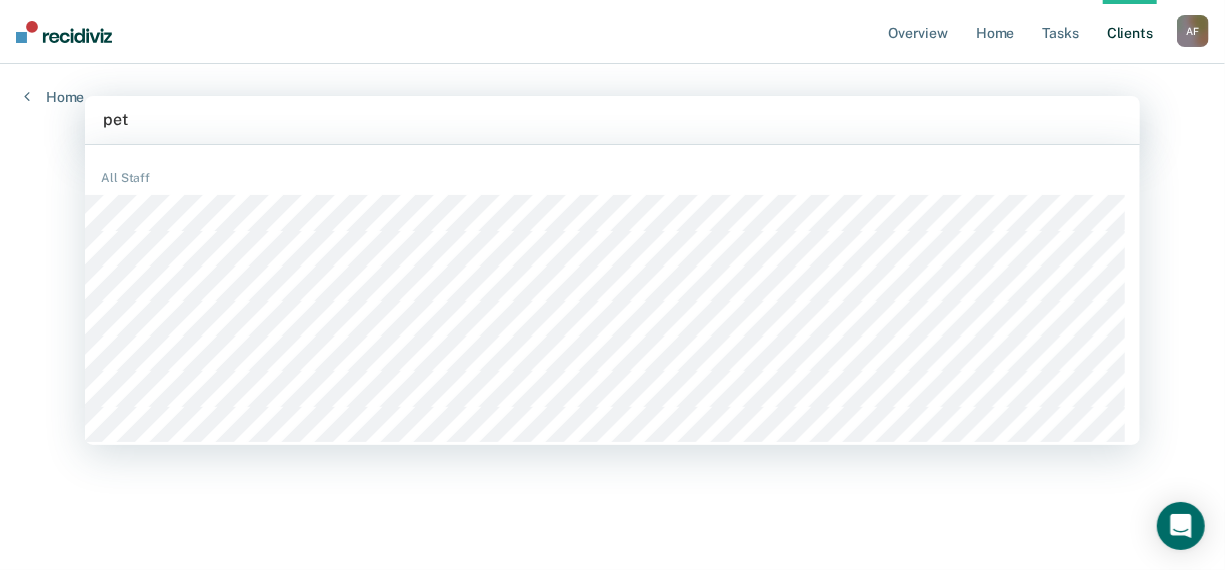 type on "pett" 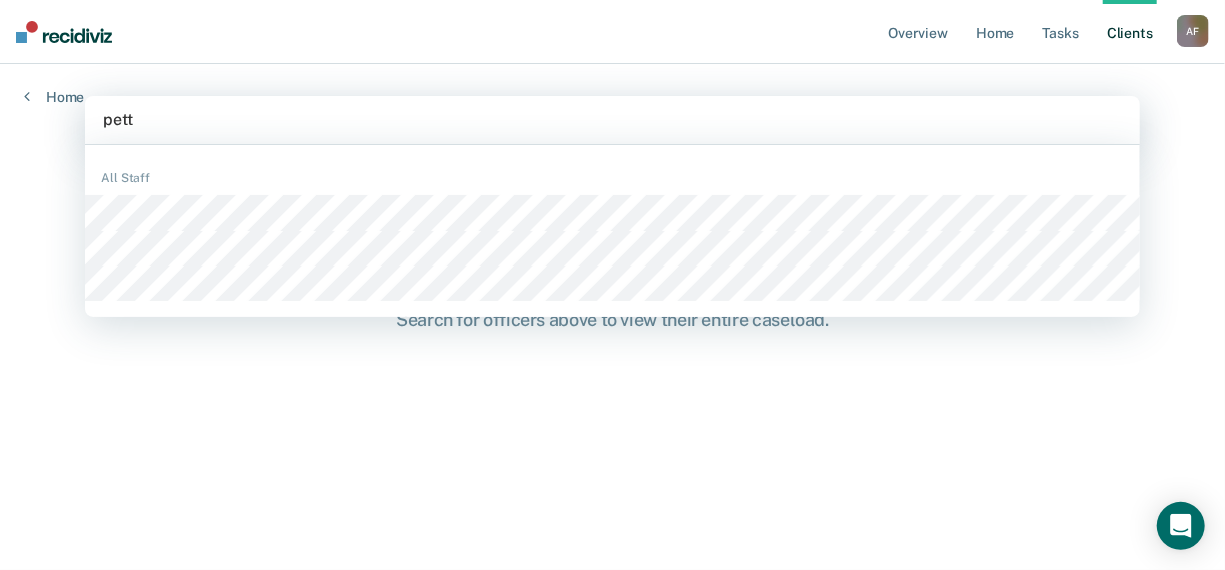type 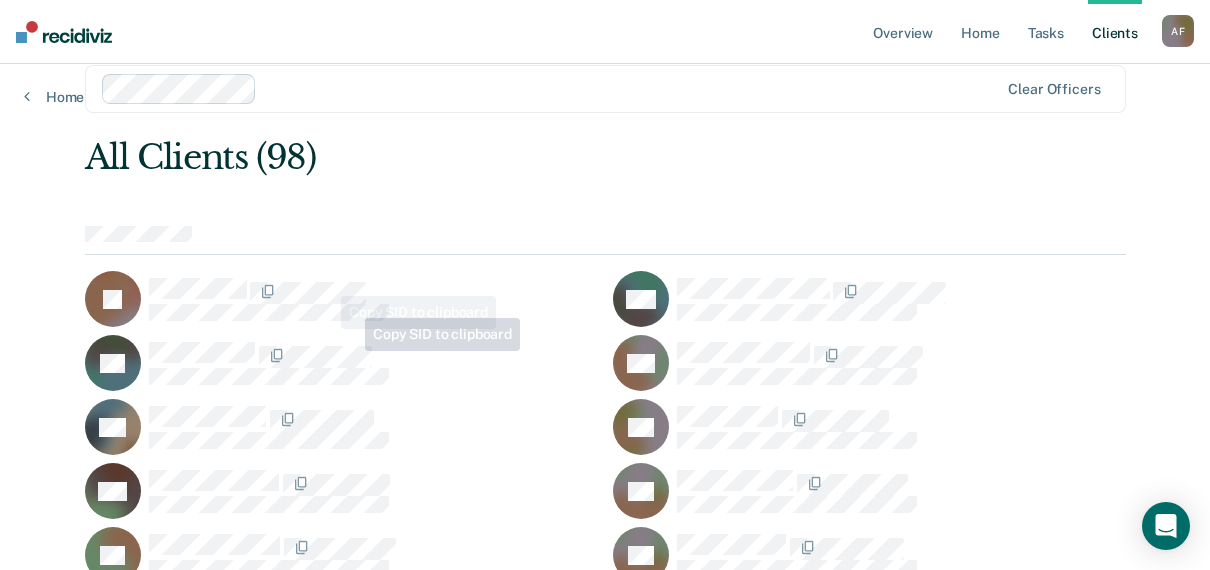 scroll, scrollTop: 0, scrollLeft: 0, axis: both 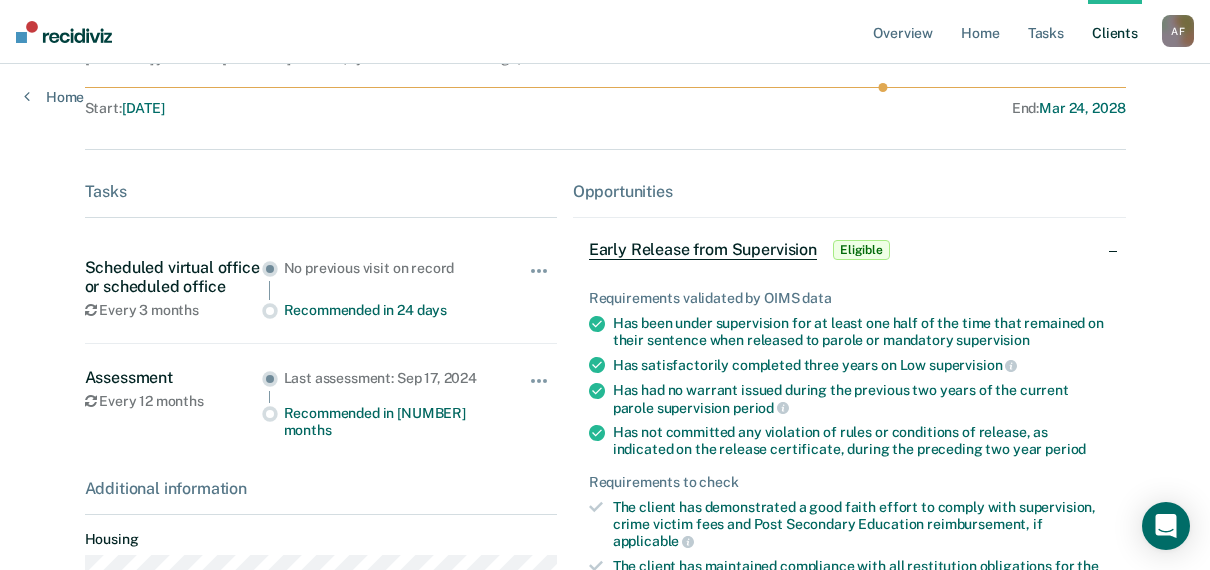 click on "Early Release from Supervision" at bounding box center [703, 250] 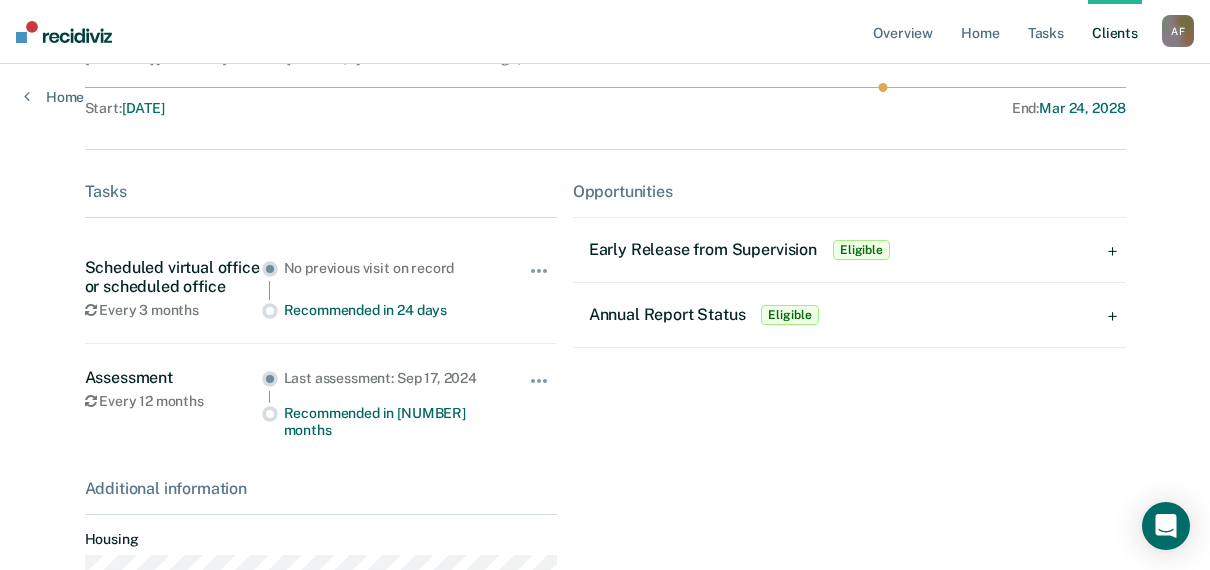 click on "Eligible" at bounding box center [861, 250] 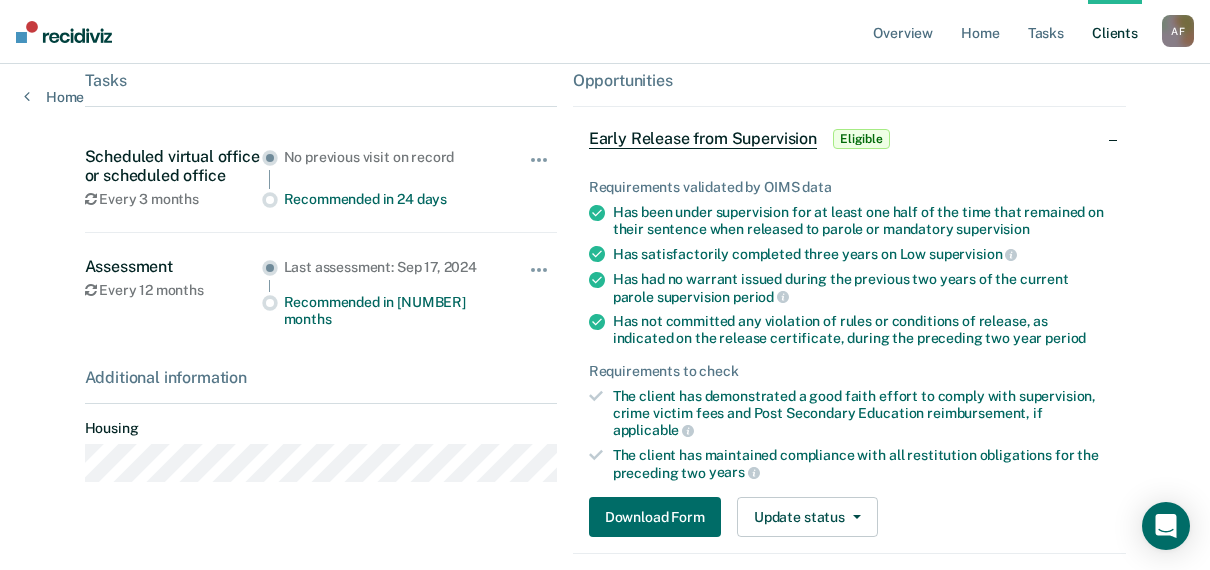 scroll, scrollTop: 443, scrollLeft: 0, axis: vertical 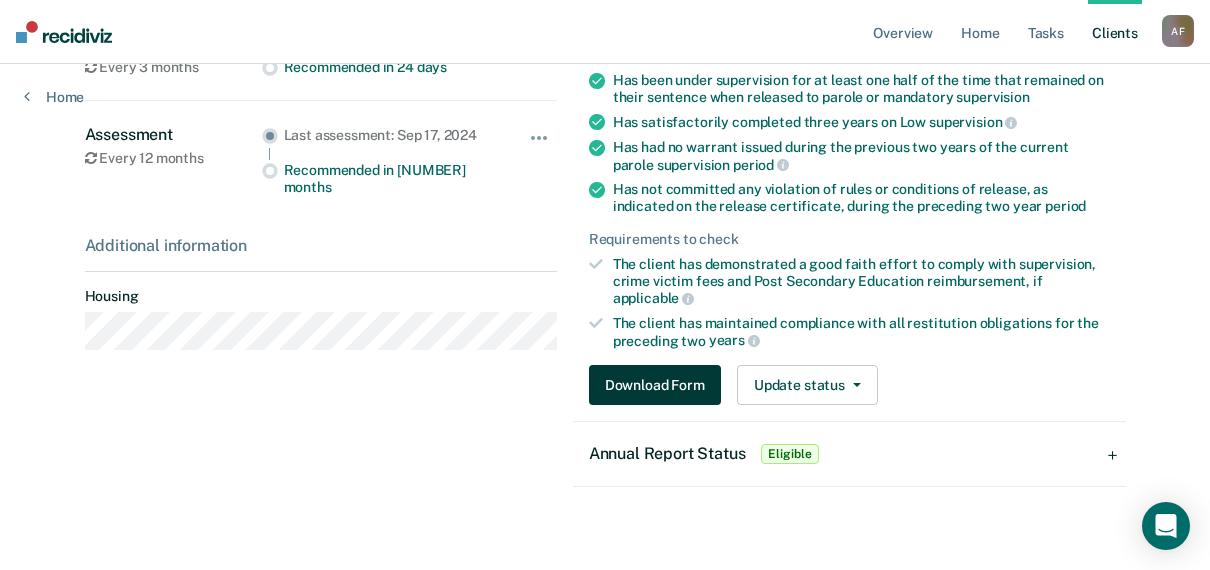 click on "Download Form" at bounding box center [655, 385] 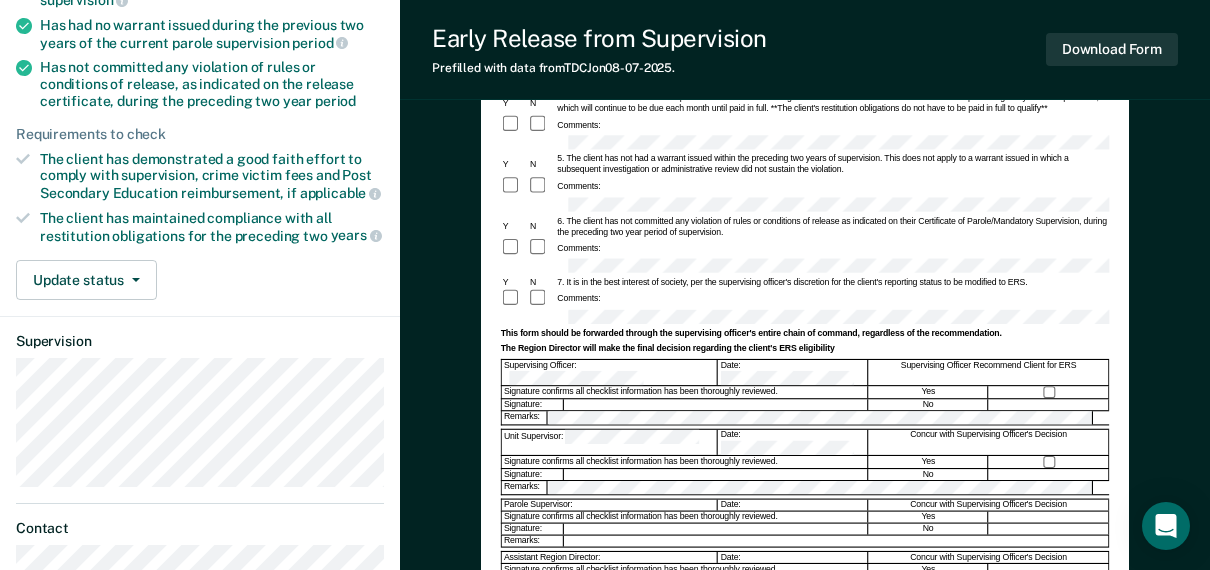 scroll, scrollTop: 300, scrollLeft: 0, axis: vertical 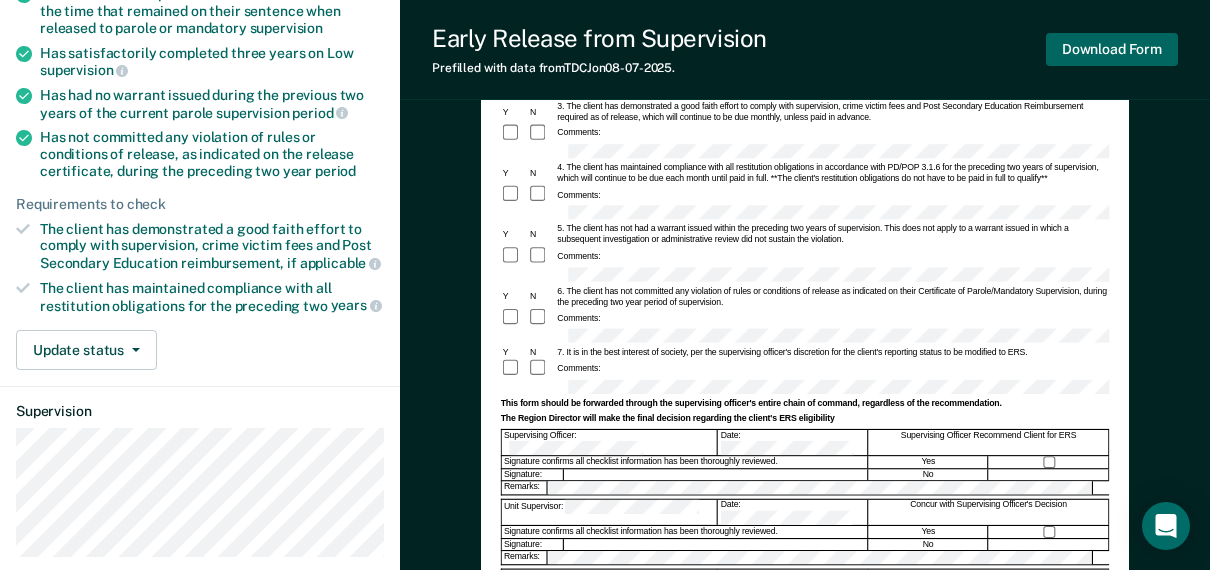 click on "Download Form" at bounding box center (1112, 49) 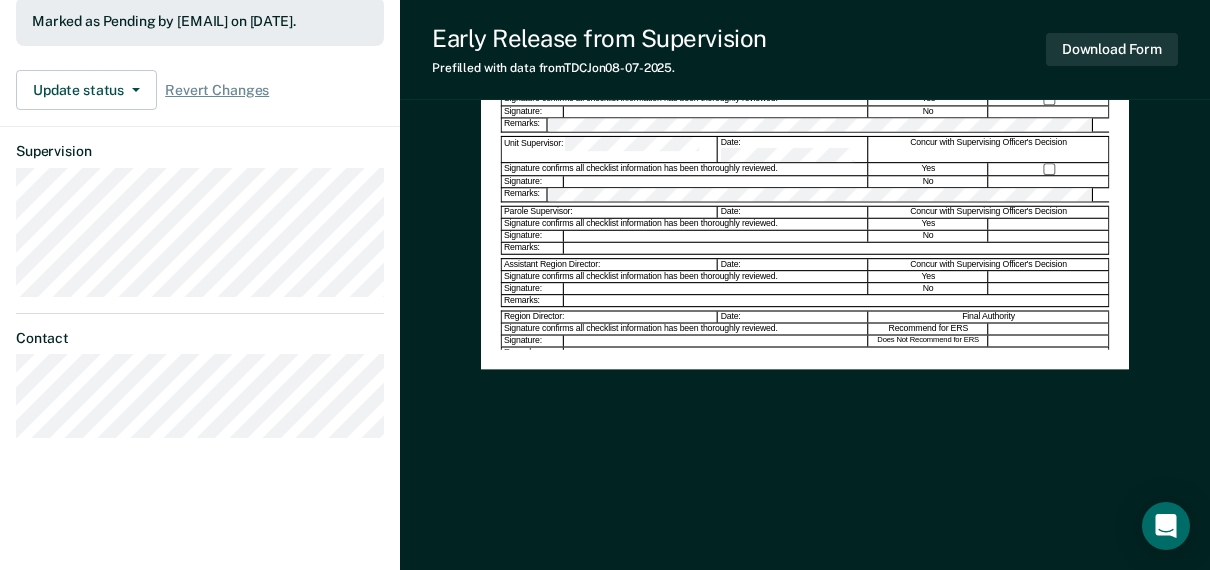 scroll, scrollTop: 667, scrollLeft: 0, axis: vertical 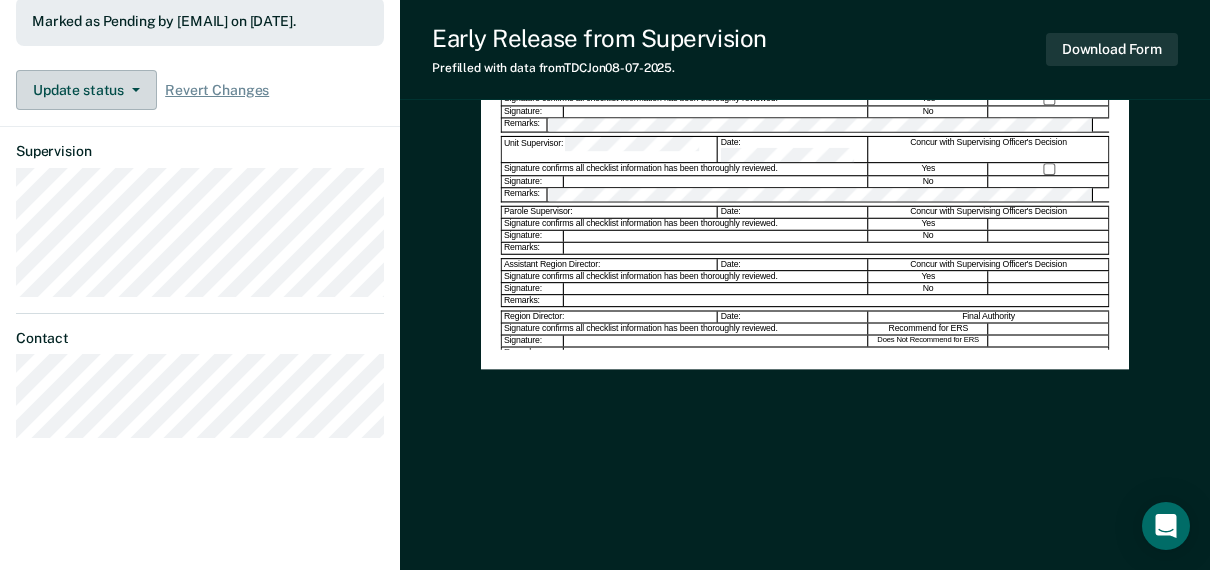 click on "Update status" at bounding box center (86, 90) 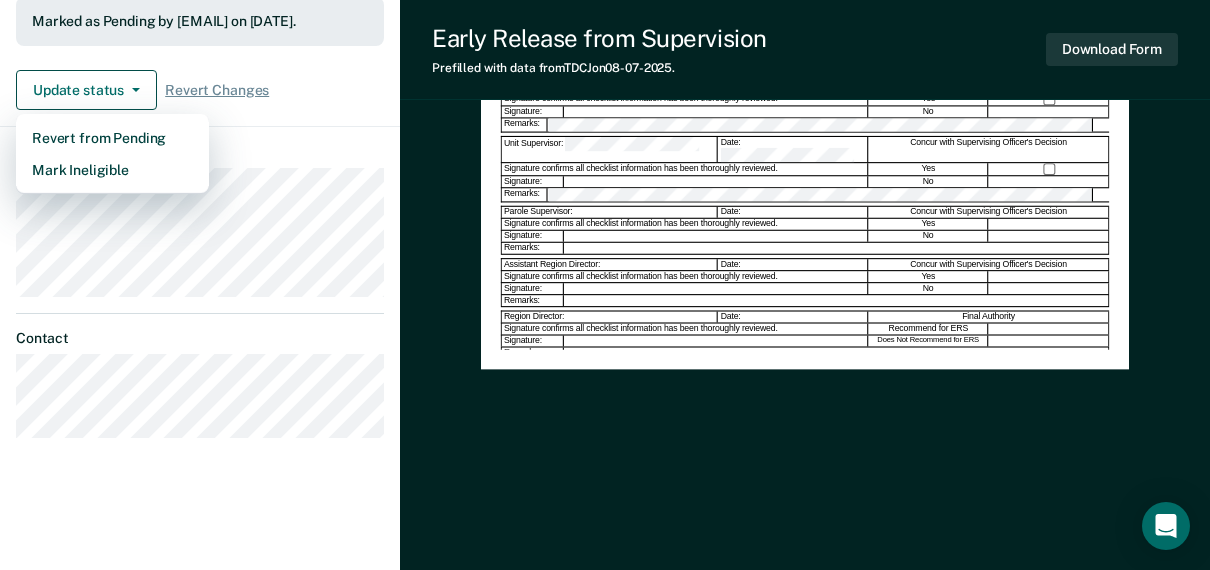 click on "Requirements validated by OIMS data Has been under supervision for at least one half of the time that remained on their sentence when released to parole or mandatory supervision Has satisfactorily completed three years on Low supervision Has had no warrant issued during the previous two years of the current parole supervision period Has not committed any violation of rules or conditions of release, as indicated on the release certificate, during the preceding two year period Requirements to check The client has demonstrated a good faith effort to comply with supervision, crime victim fees and Post Secondary Education reimbursement, if applicable The client has maintained compliance with all restitution obligations for the preceding two years Marked as Pending by [EMAIL] on [DATE]. Update status Revert from Pending Mark Ineligible Revert Changes" at bounding box center (200, -142) 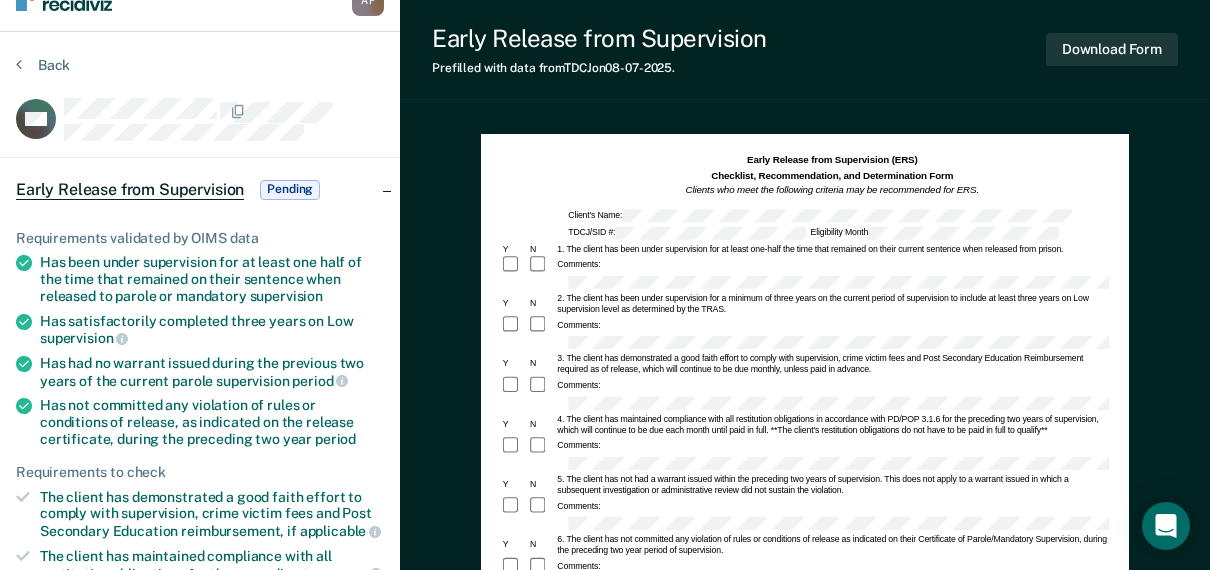 scroll, scrollTop: 0, scrollLeft: 0, axis: both 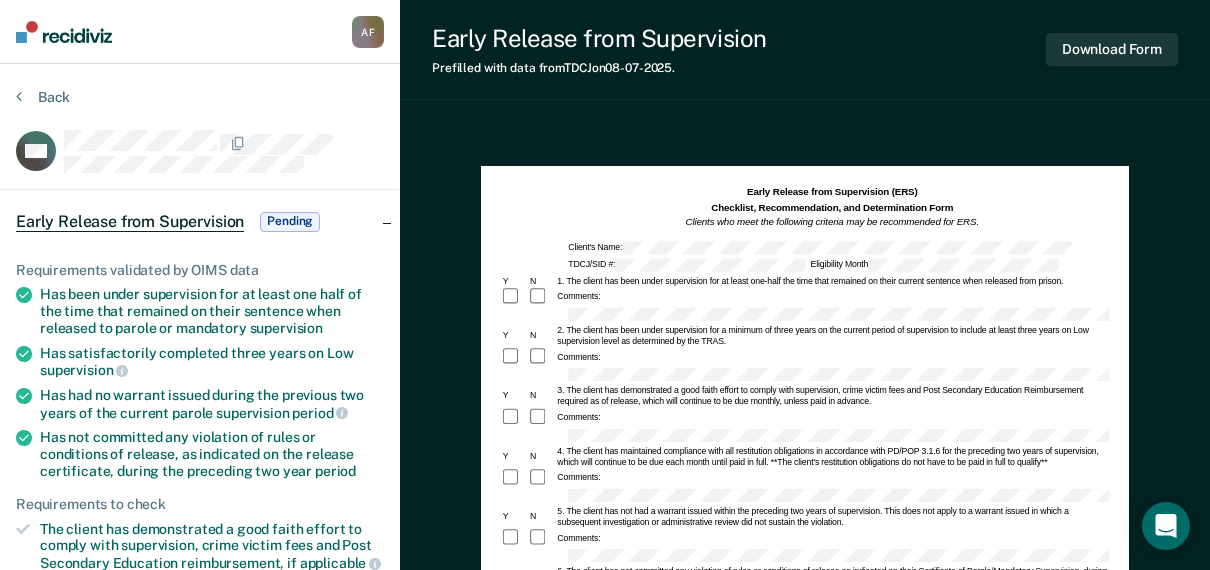 click on "Early Release from Supervision" at bounding box center [130, 222] 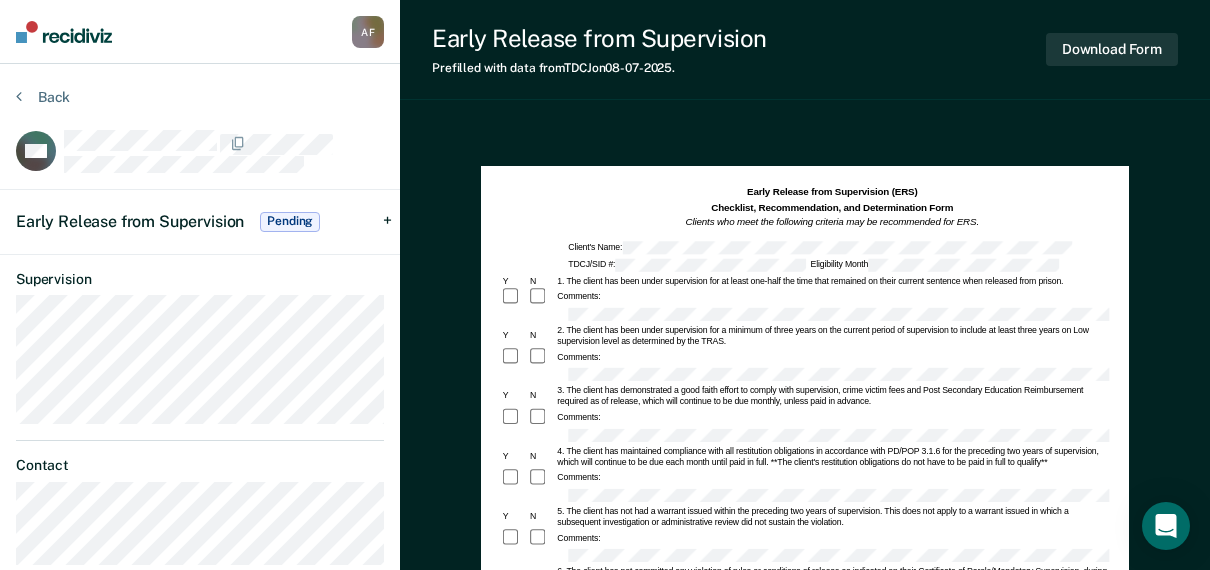 click on "Early Release from Supervision" at bounding box center [130, 221] 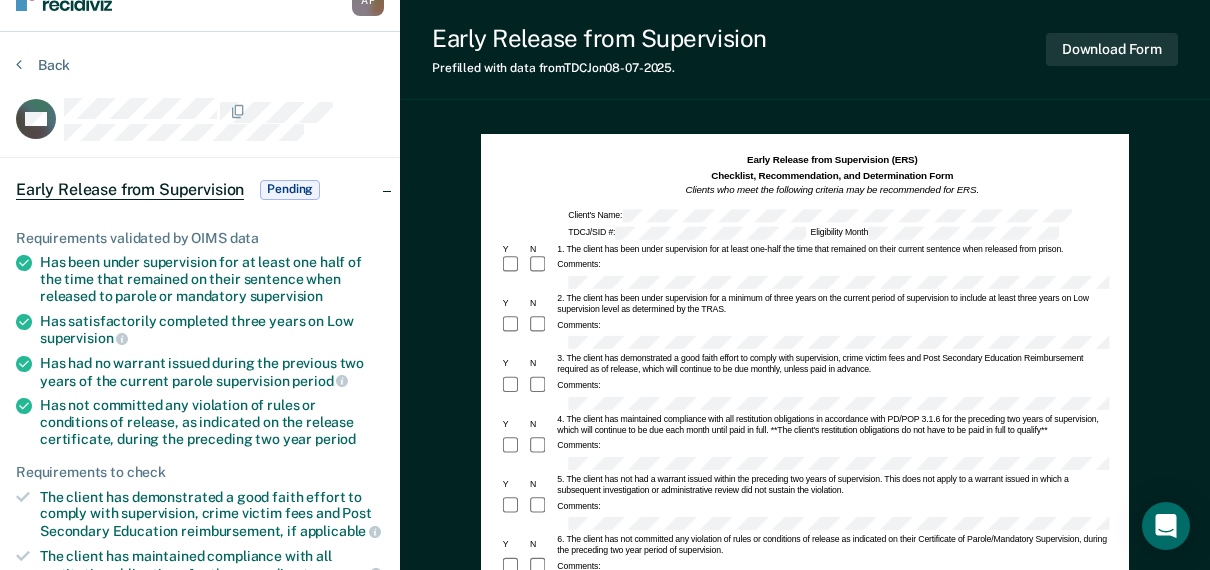 scroll, scrollTop: 0, scrollLeft: 0, axis: both 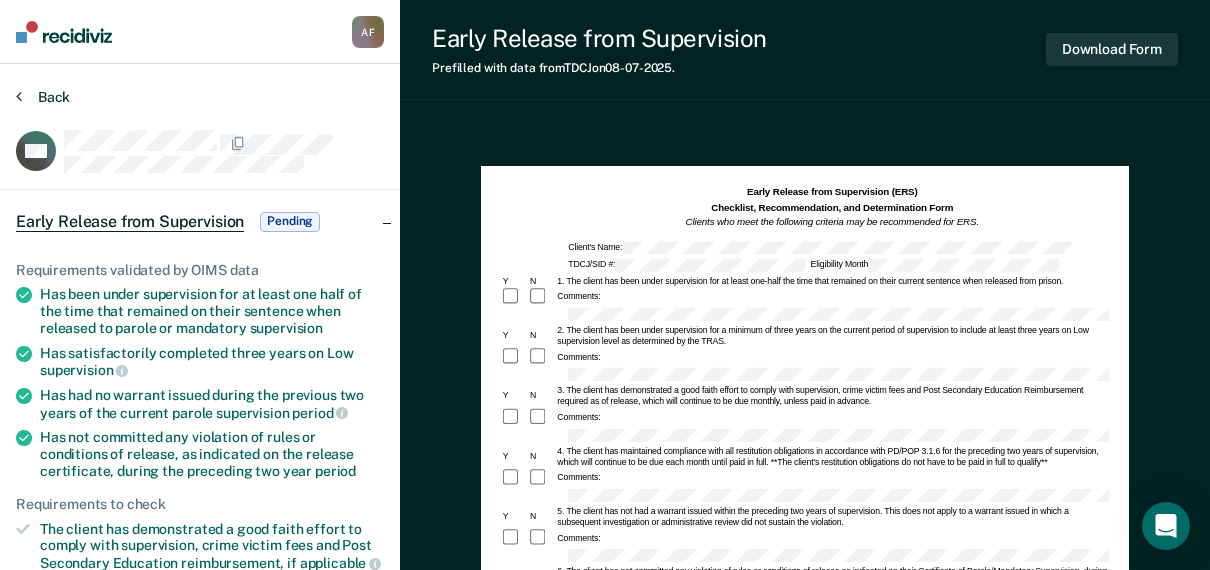 click on "Back" at bounding box center (43, 97) 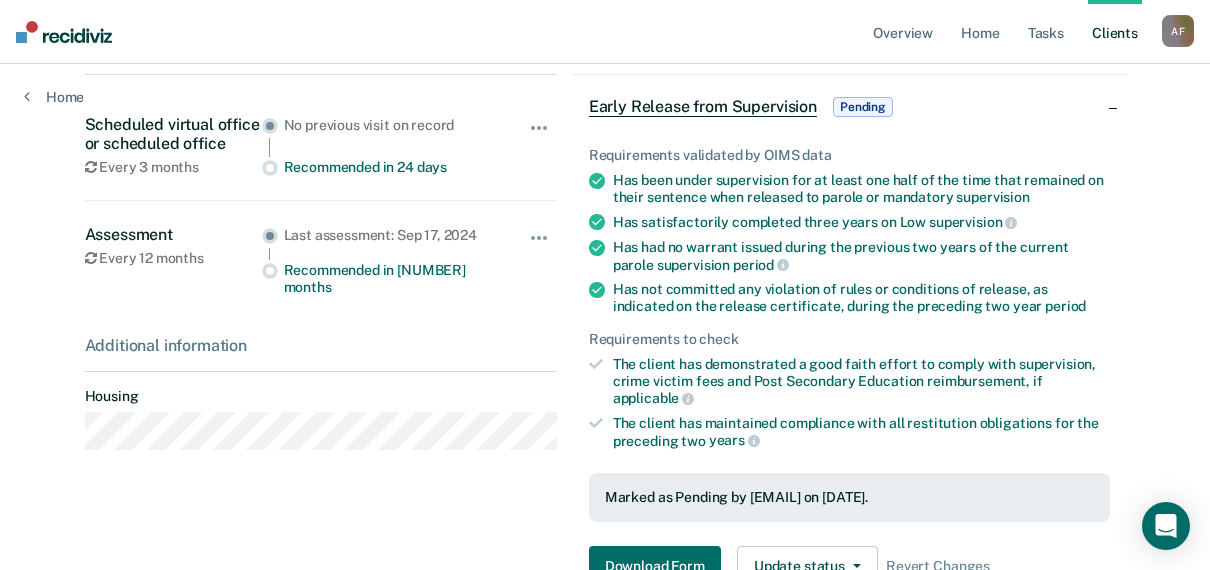 scroll, scrollTop: 524, scrollLeft: 0, axis: vertical 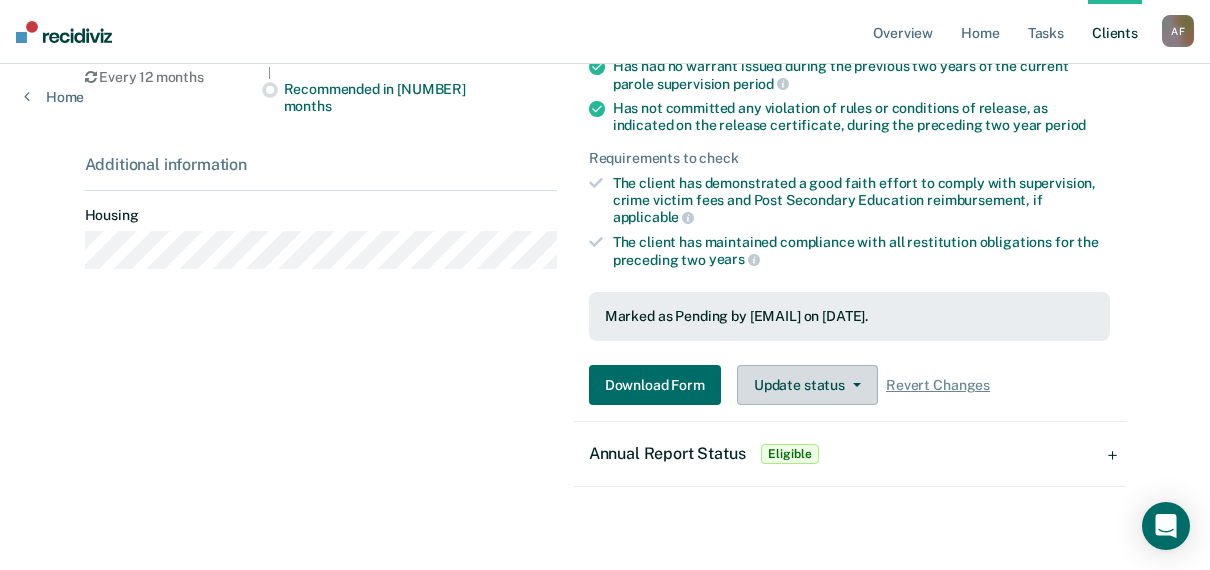click on "Update status" at bounding box center (807, 385) 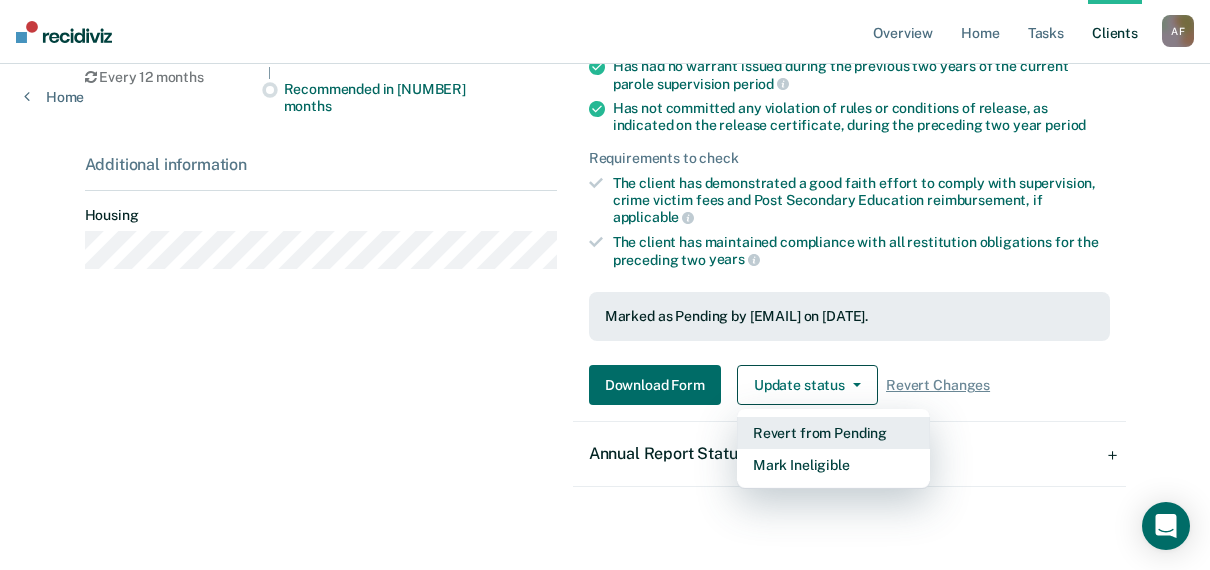 click on "Revert from Pending" at bounding box center [833, 433] 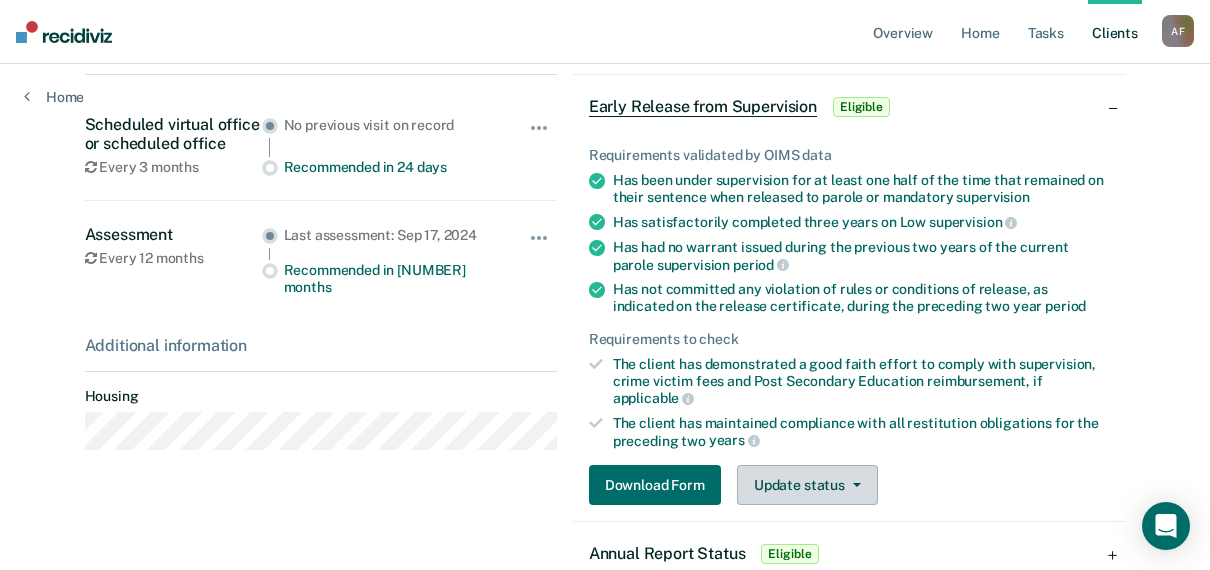 scroll, scrollTop: 443, scrollLeft: 0, axis: vertical 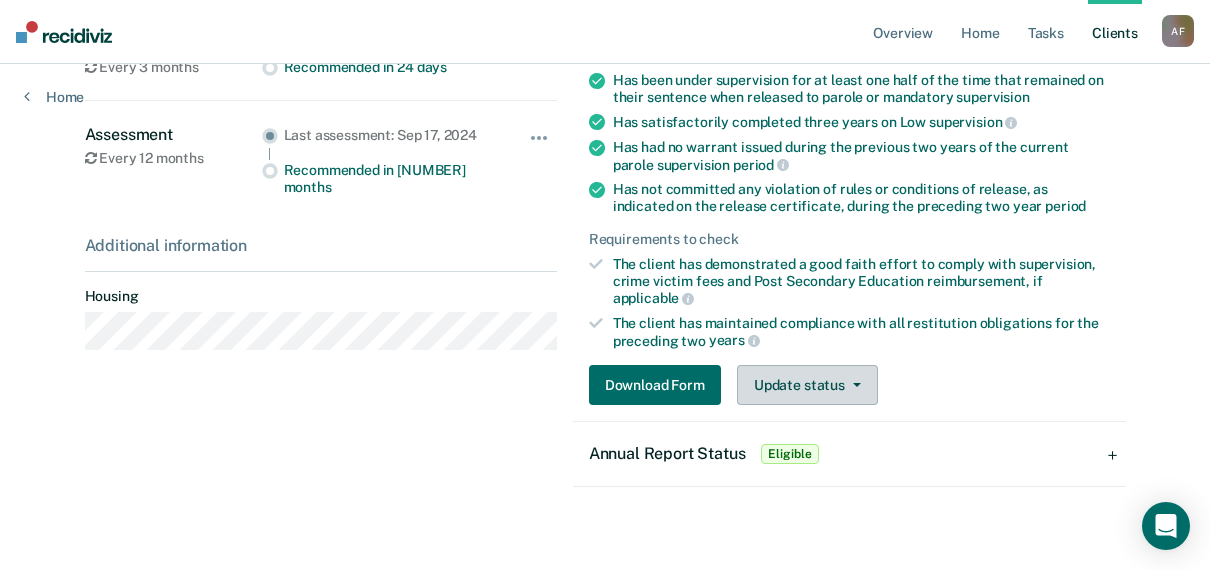 click on "Update status" at bounding box center [807, 385] 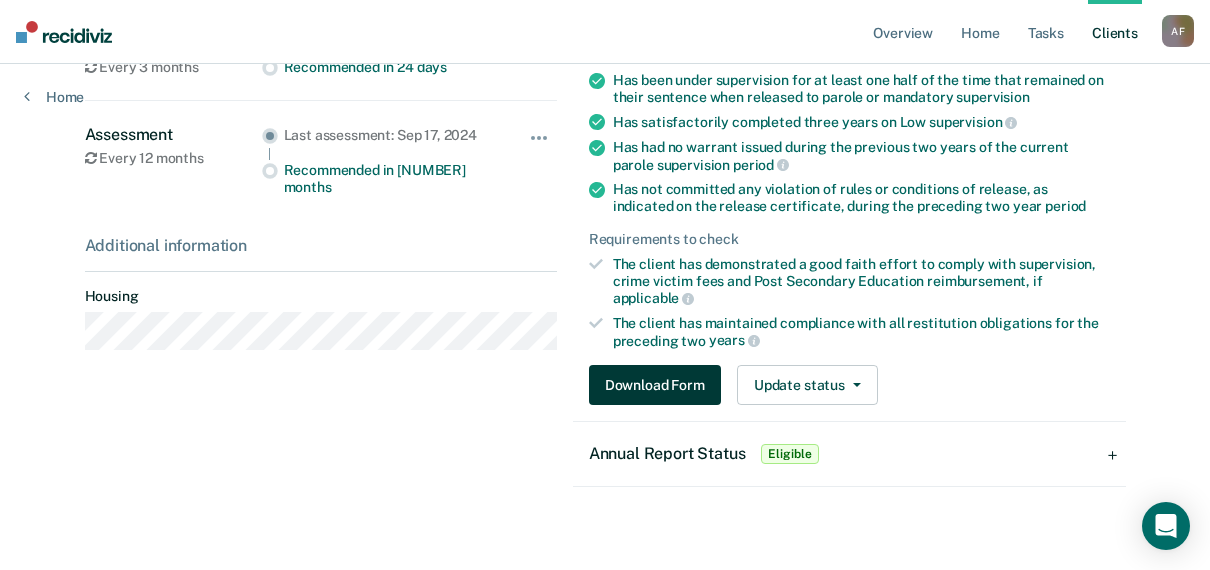 click on "Download Form" at bounding box center [655, 385] 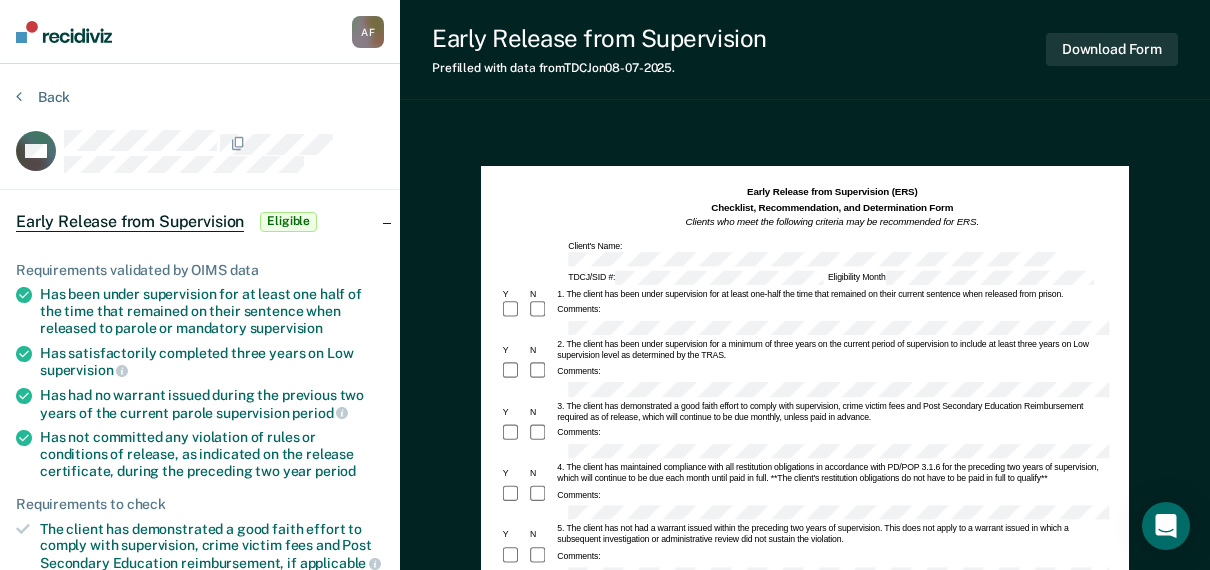 click on "Comments:" at bounding box center [805, 372] 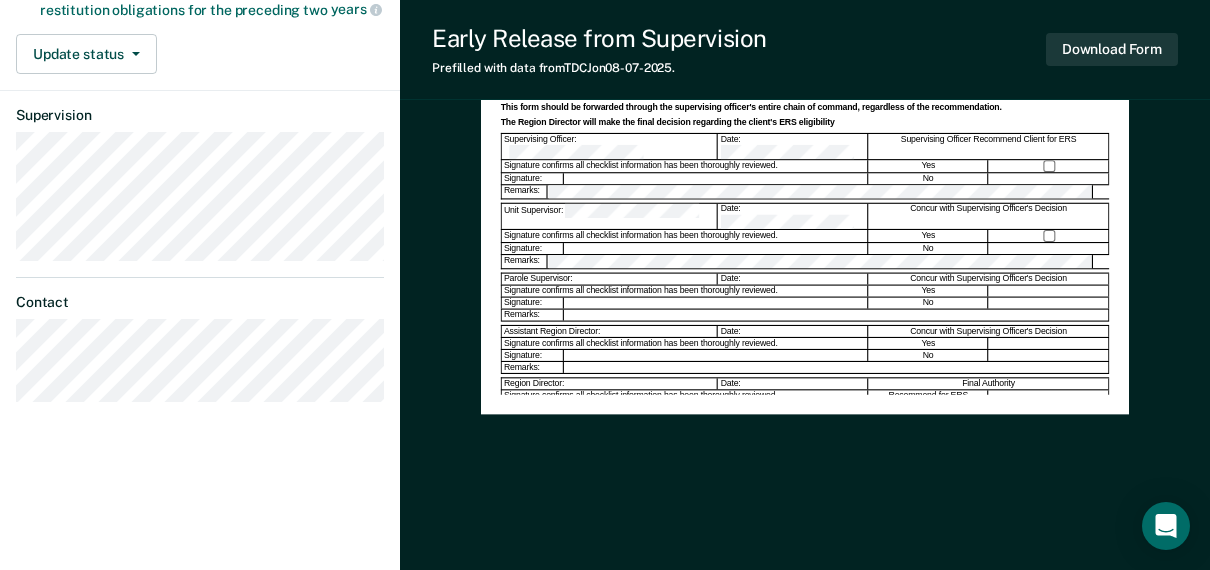 scroll, scrollTop: 96, scrollLeft: 0, axis: vertical 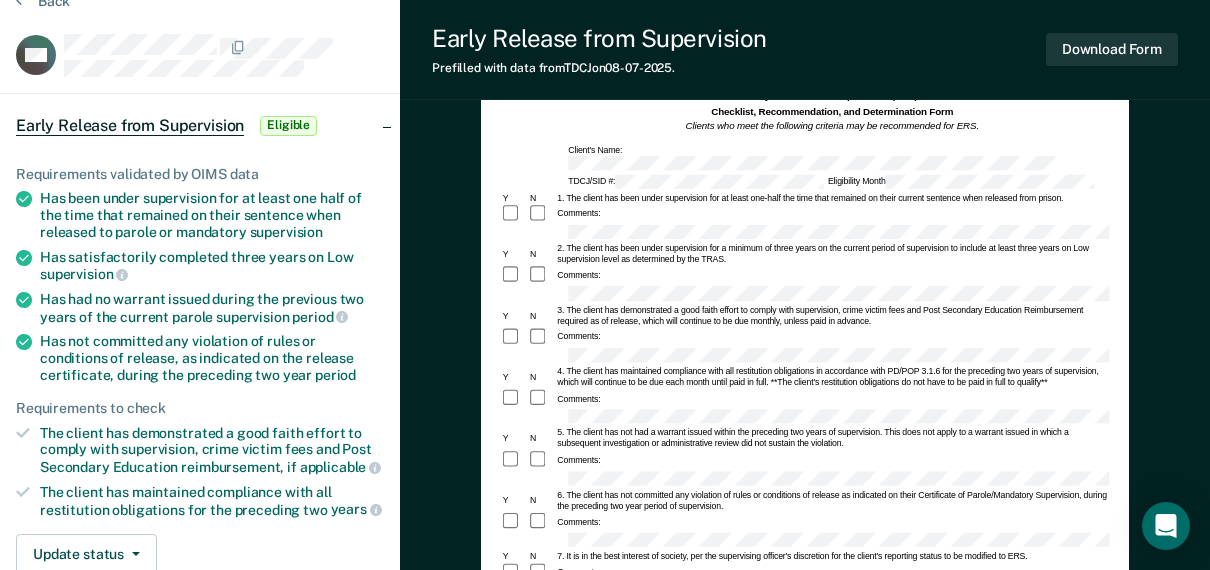 click on "Has been under supervision for at least one half of the time that remained on their sentence when released to parole or mandatory   supervision" at bounding box center [212, 215] 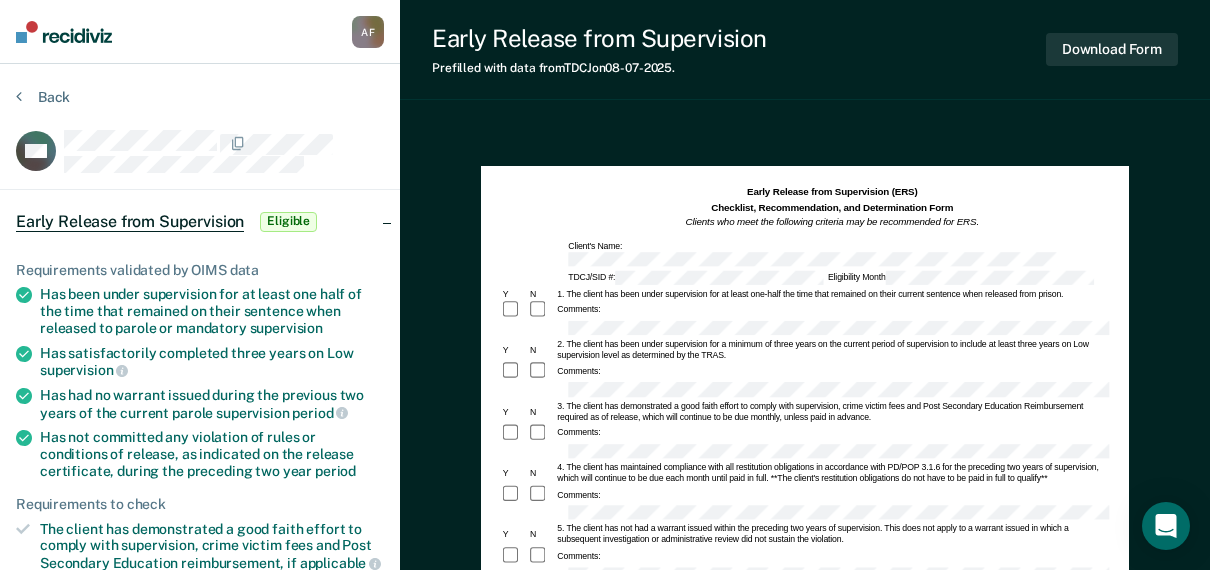 click on "Early Release from Supervision Eligible" at bounding box center (200, 222) 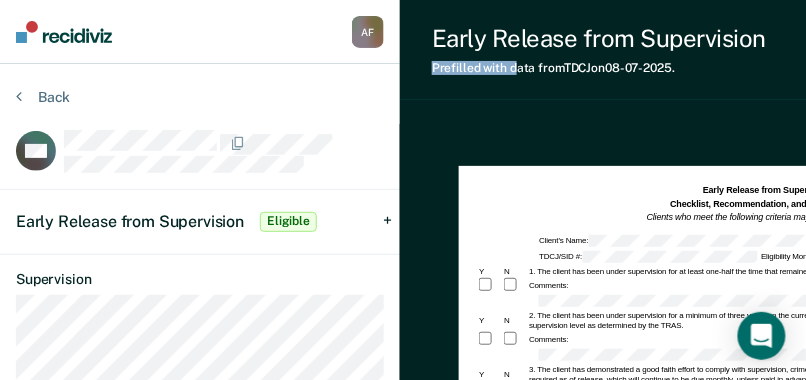 click on "Early Release from Supervision Prefilled with data from TDCJ on [DATE]. Download Form" at bounding box center [697, 50] 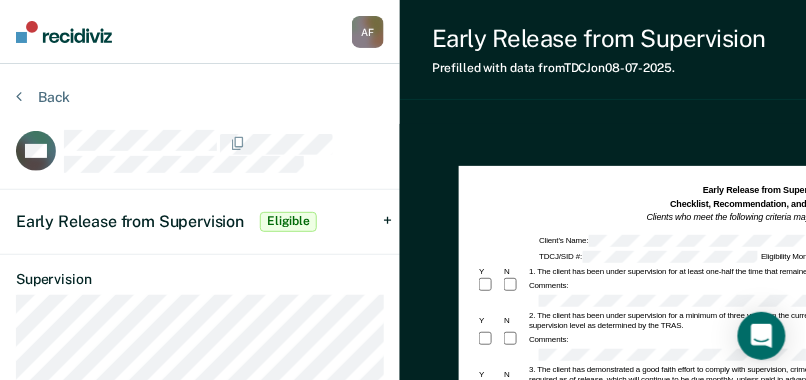 click on "Comments:" at bounding box center (756, 286) 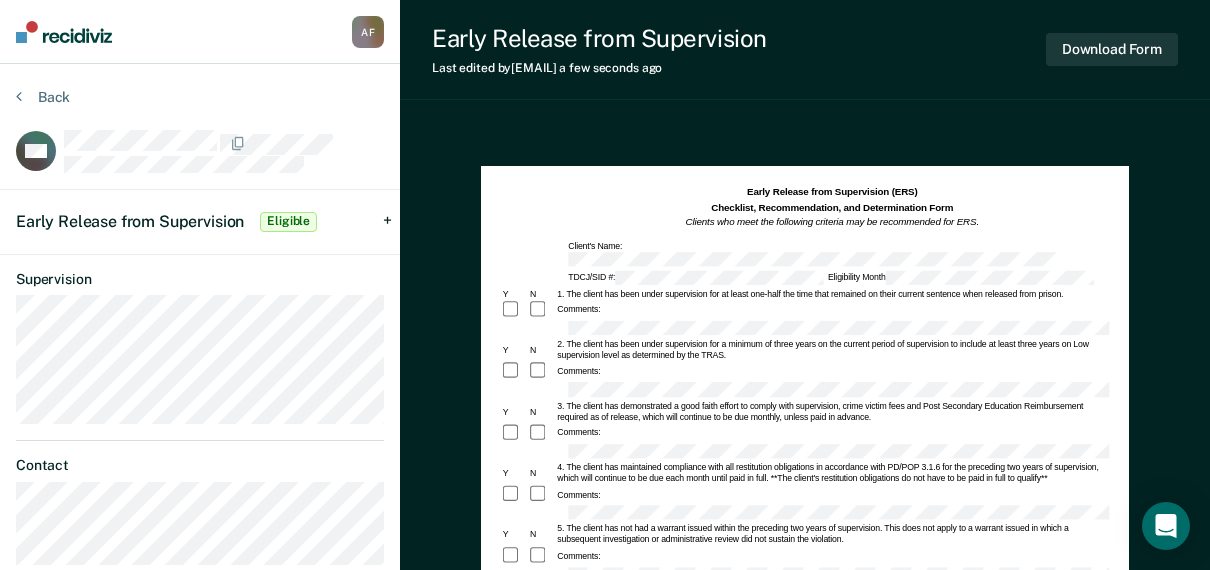 click on "Early Release from Supervision (ERS)   Checklist, Recommendation, and Determination Form Clients who meet the following criteria may be recommended for ERS. Client's Name: TDCJ/SID #: Eligibility Month Y N 1. The client has been under supervision for at least one-half the time that remained on their current sentence when released from prison. Comments: Y N 2. The client has been under supervision for a minimum of three years on the current period of supervision to include at least three years on Low supervision level as determined by the TRAS. Comments: Y N 3. The client has demonstrated a good faith effort to comply with supervision, crime victim fees and Post Secondary Education Reimbursement required as of release, which will continue to be due monthly, unless paid in advance. Comments: Y N Comments: Y N Comments: Y N Comments: Y N 7. It is in the best interest of society, per the supervising officer's discretion for the client's reporting status to be modified to ERS. Comments: Supervising Officer: Date:" at bounding box center [805, 604] 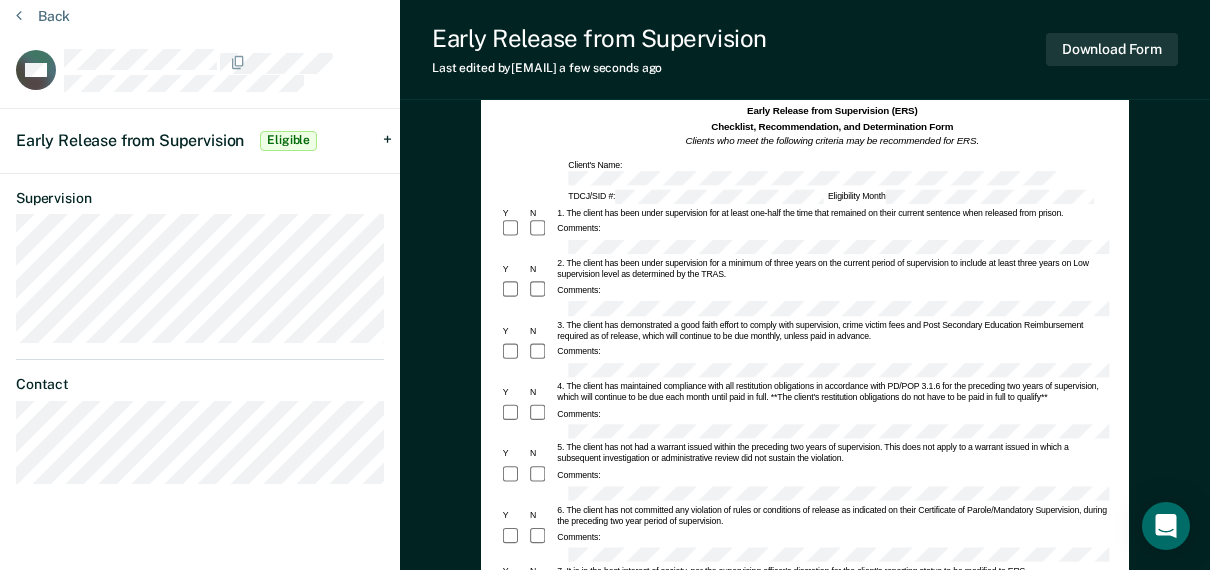 scroll, scrollTop: 100, scrollLeft: 0, axis: vertical 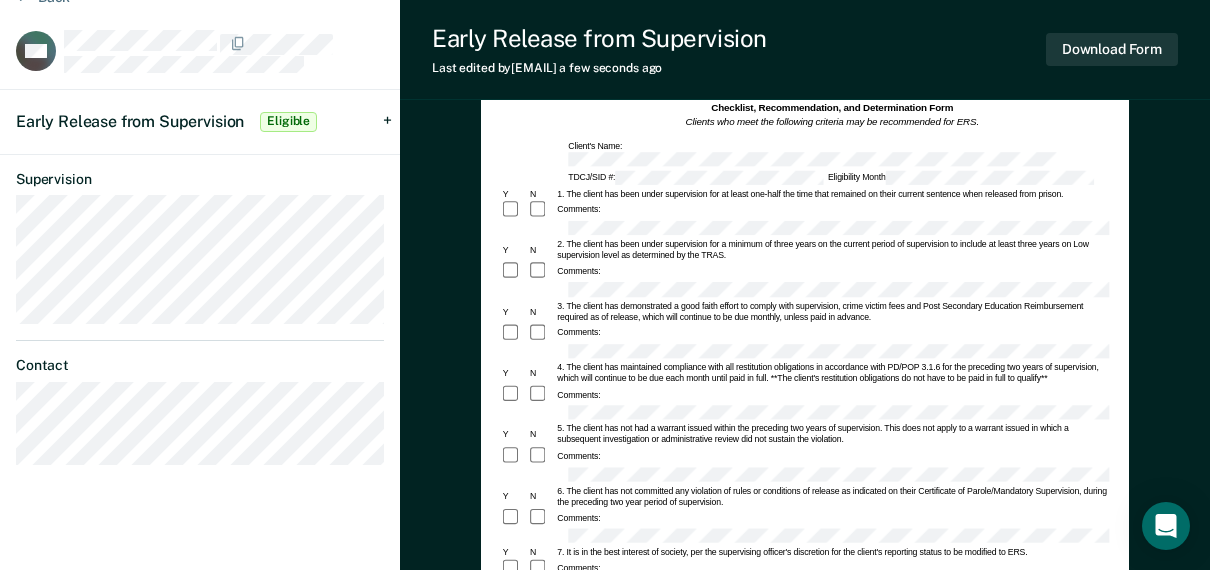 click on "6. The client has not committed any violation of rules or conditions of release as indicated on their Certificate of Parole/Mandatory Supervision, during the preceding two year period of supervision." at bounding box center [832, 497] 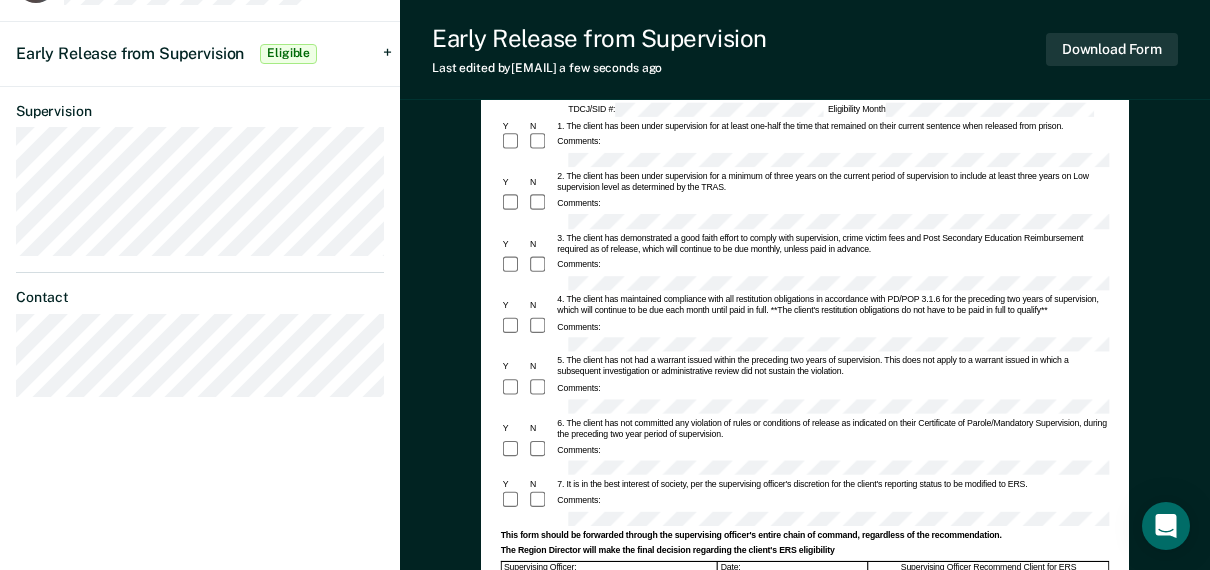scroll, scrollTop: 200, scrollLeft: 0, axis: vertical 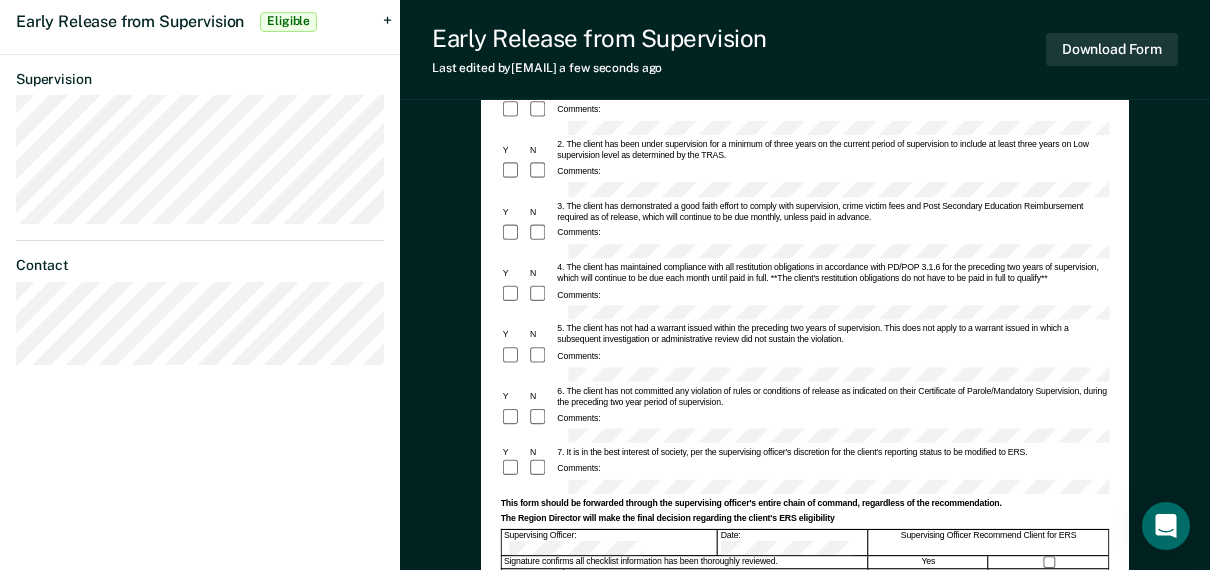 click on "Early Release from Supervision (ERS)   Checklist, Recommendation, and Determination Form Clients who meet the following criteria may be recommended for ERS. Client's Name: TDCJ/SID #: Eligibility Month Y N 1. The client has been under supervision for at least one-half the time that remained on their current sentence when released from prison. Comments: Y N 2. The client has been under supervision for a minimum of three years on the current period of supervision to include at least three years on Low supervision level as determined by the TRAS. Comments: Y N 3. The client has demonstrated a good faith effort to comply with supervision, crime victim fees and Post Secondary Education Reimbursement required as of release, which will continue to be due monthly, unless paid in advance. Comments: Y N Comments: Y N Comments: Y N Comments: Y N 7. It is in the best interest of society, per the supervising officer's discretion for the client's reporting status to be modified to ERS. Comments: Supervising Officer: Date:" at bounding box center [805, 404] 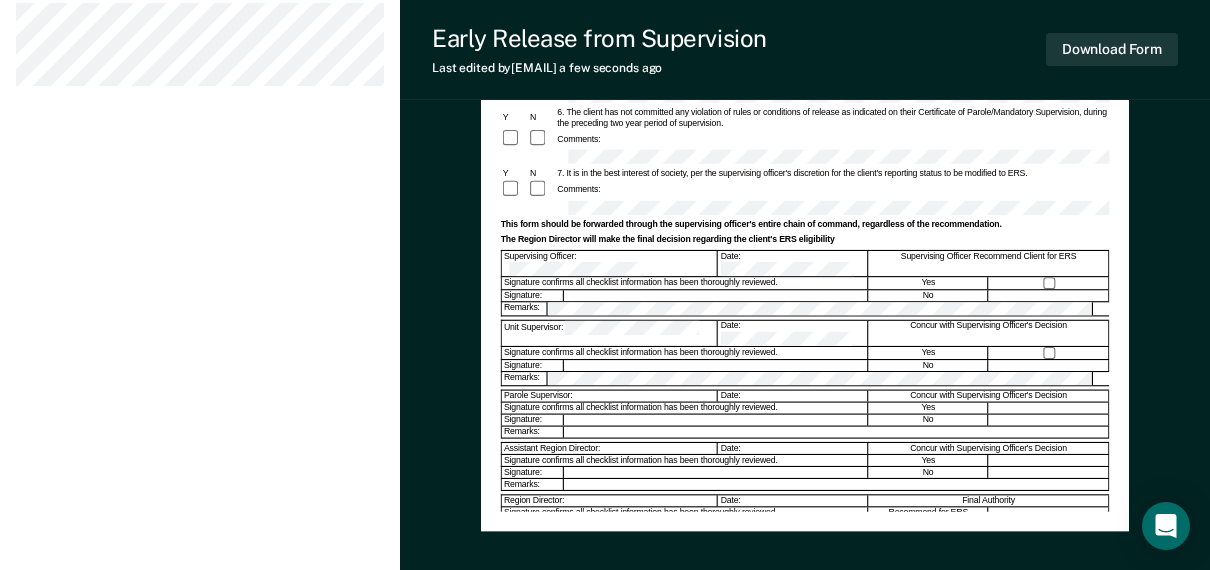 scroll, scrollTop: 400, scrollLeft: 0, axis: vertical 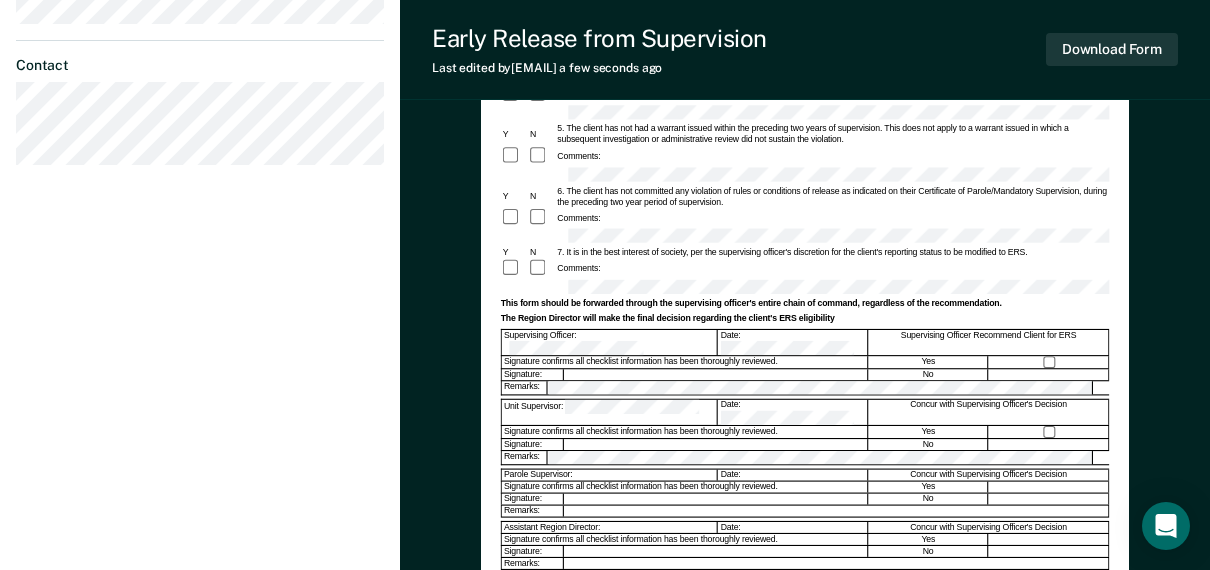 click at bounding box center (1050, 374) 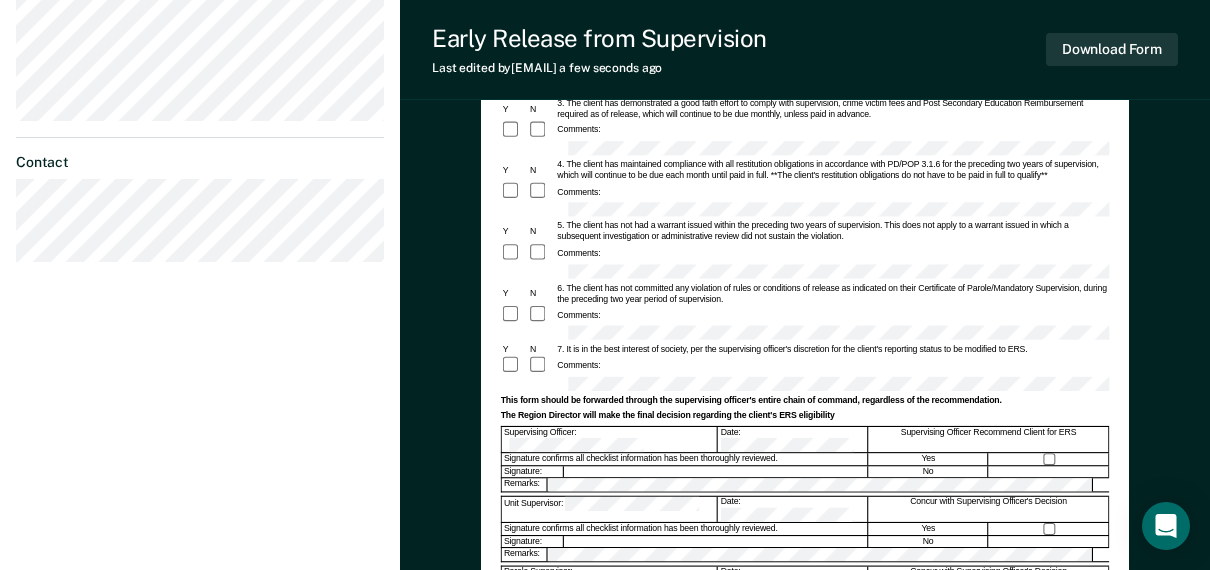 scroll, scrollTop: 200, scrollLeft: 0, axis: vertical 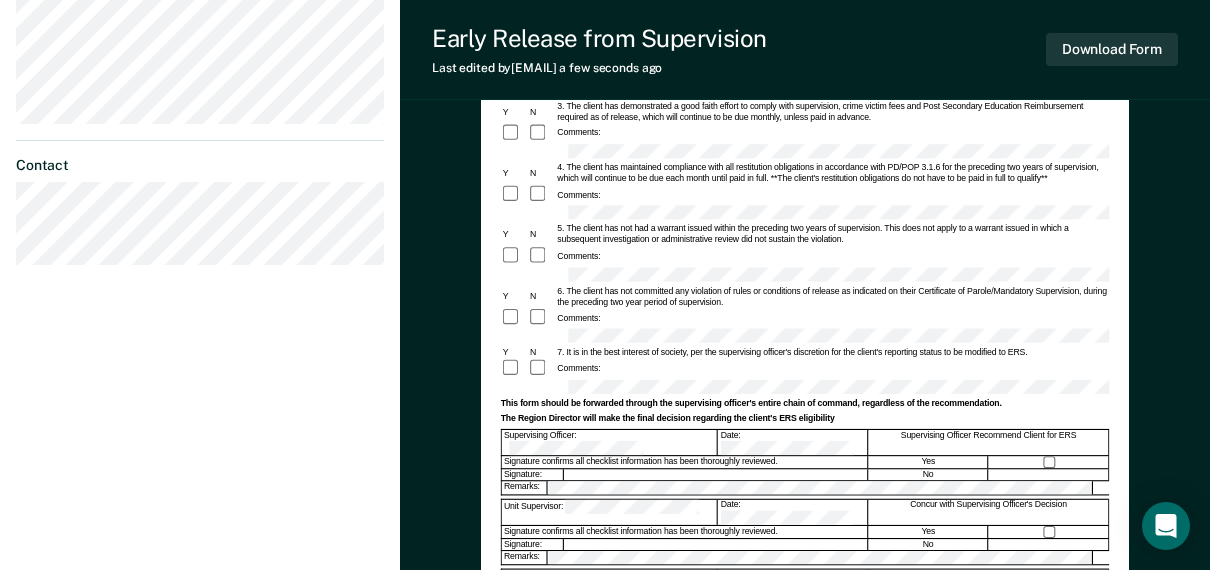 click on "Supervising Officer: Date: Supervising Officer Recommend Client for ERS" at bounding box center [805, 442] 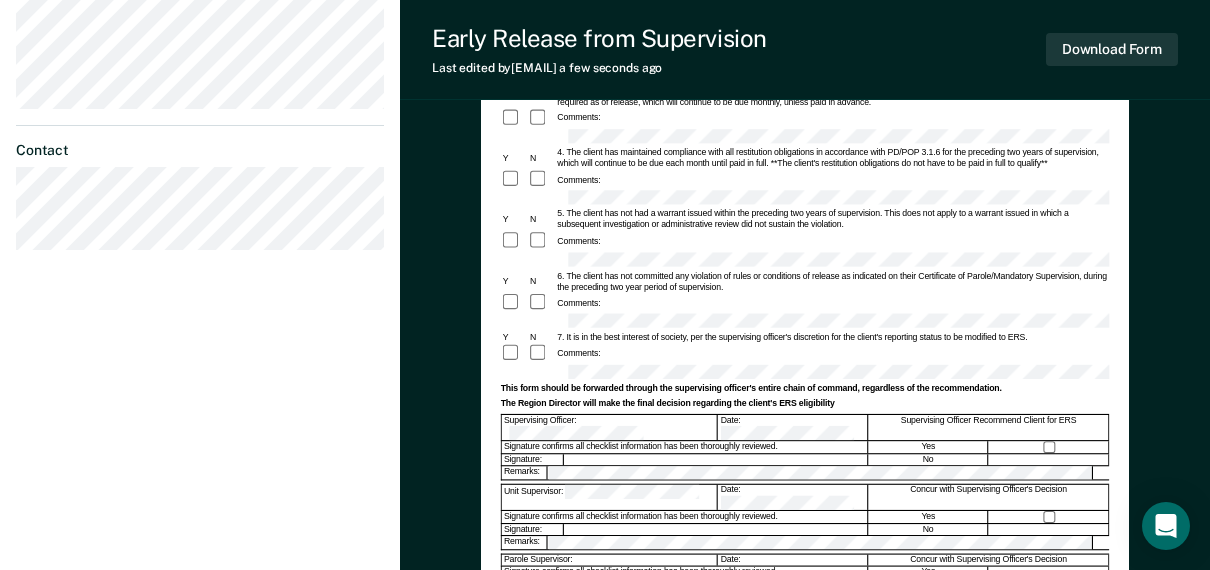 scroll, scrollTop: 300, scrollLeft: 0, axis: vertical 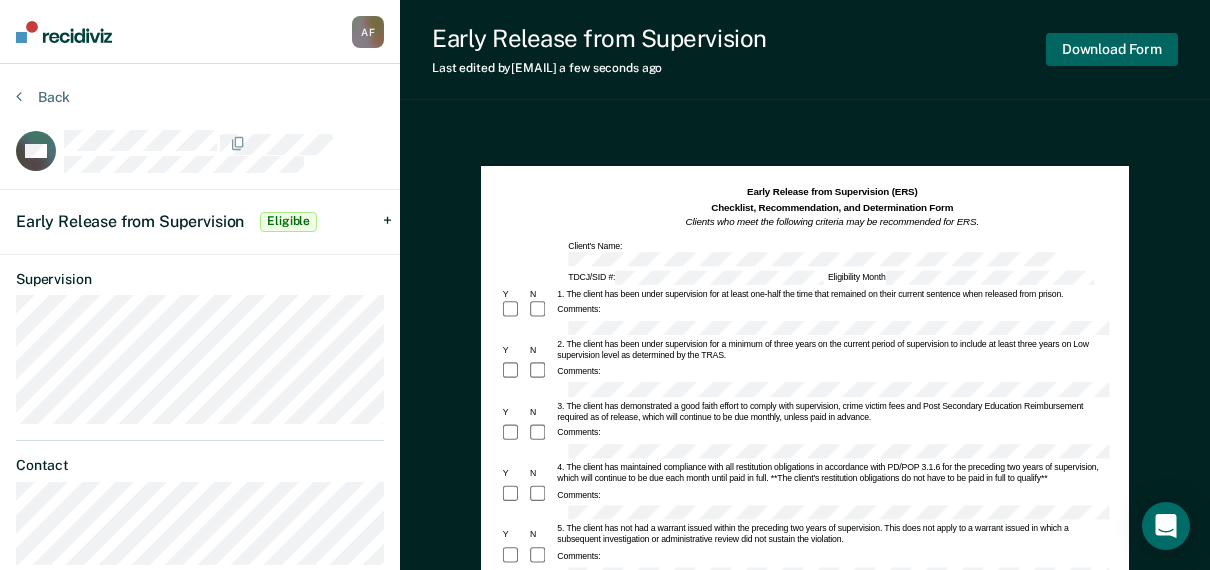 click on "Download Form" at bounding box center (1112, 49) 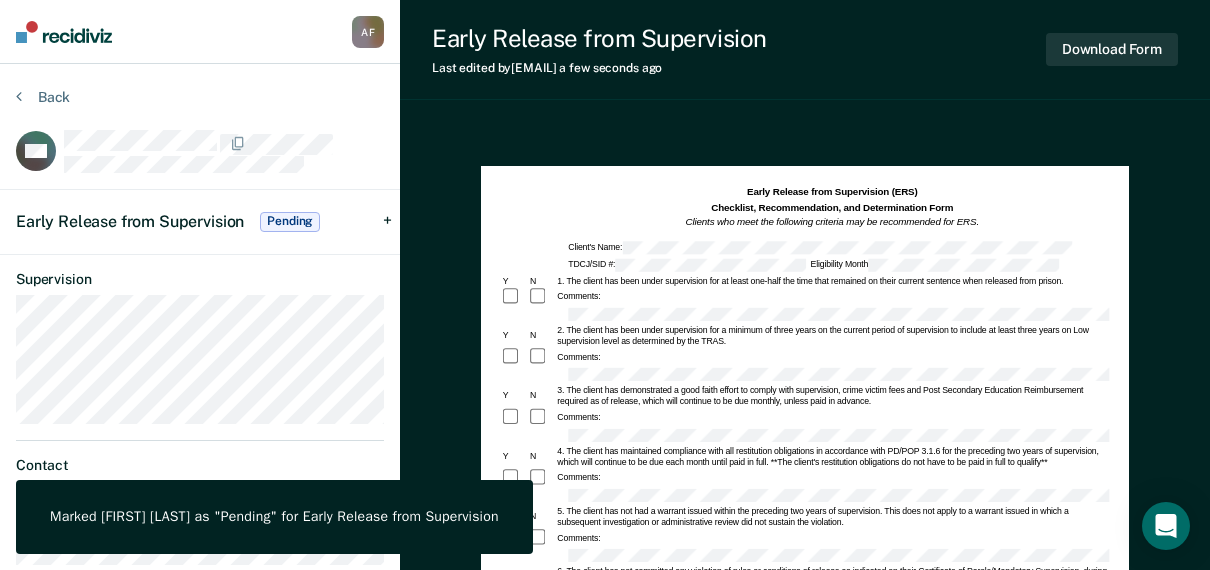 scroll, scrollTop: 100, scrollLeft: 0, axis: vertical 